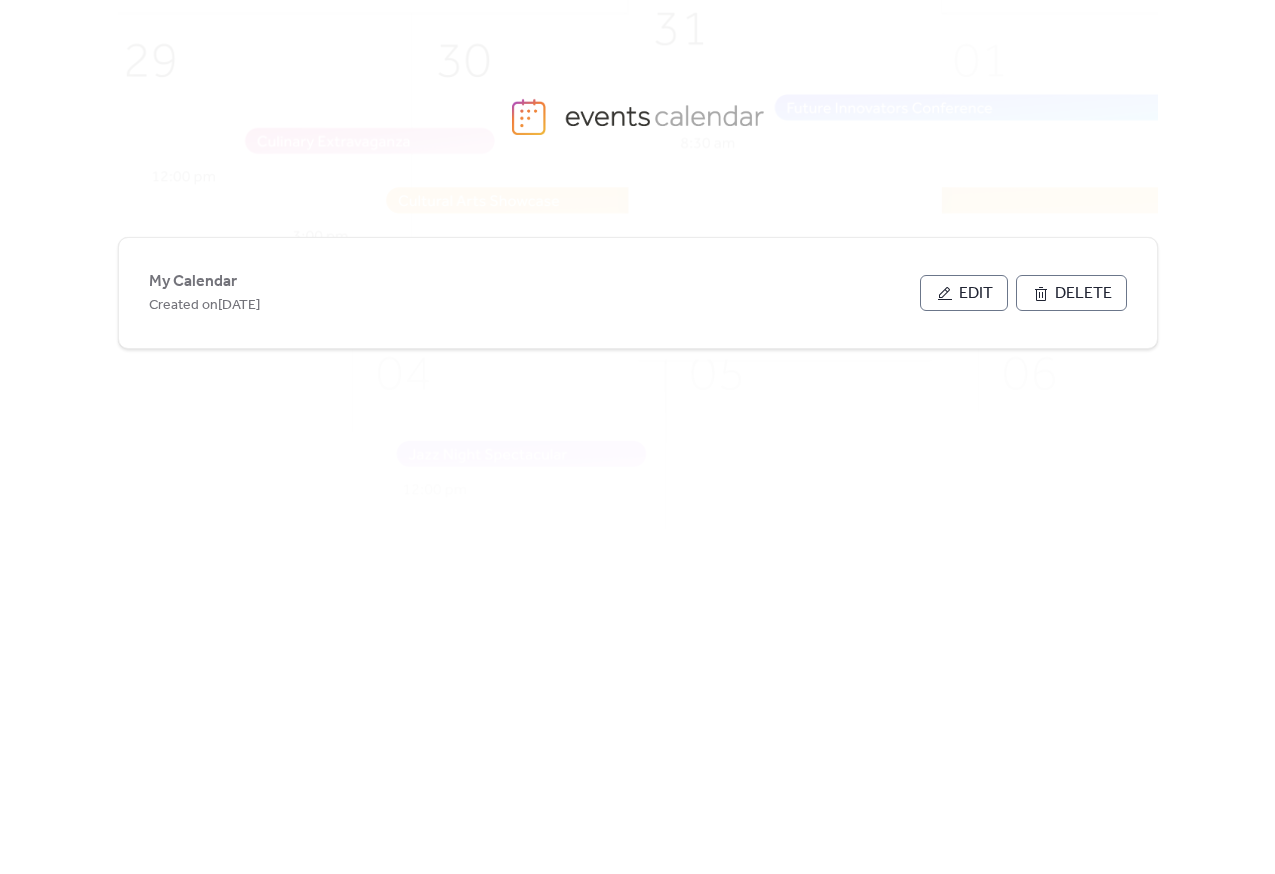 scroll, scrollTop: 0, scrollLeft: 0, axis: both 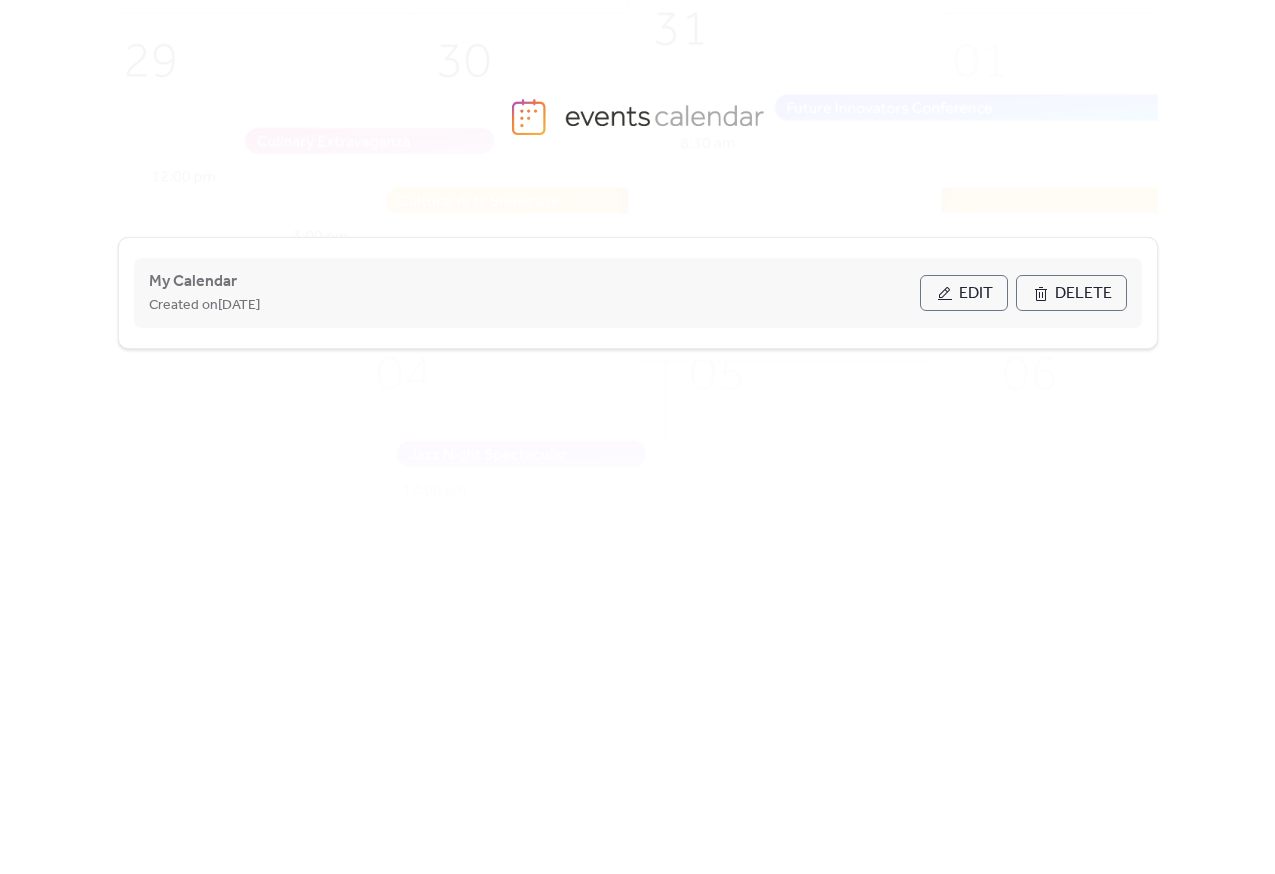 click on "Edit" at bounding box center (976, 294) 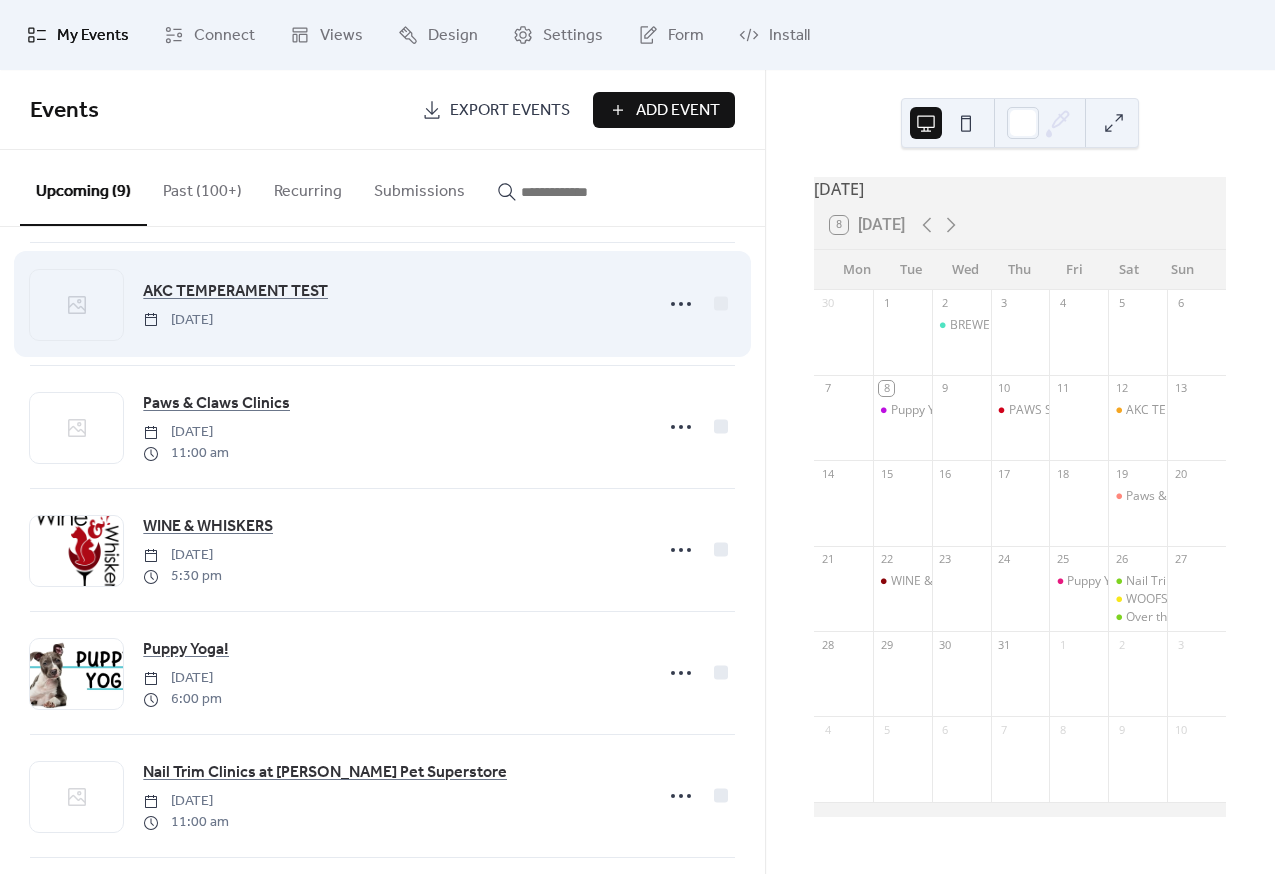 scroll, scrollTop: 525, scrollLeft: 0, axis: vertical 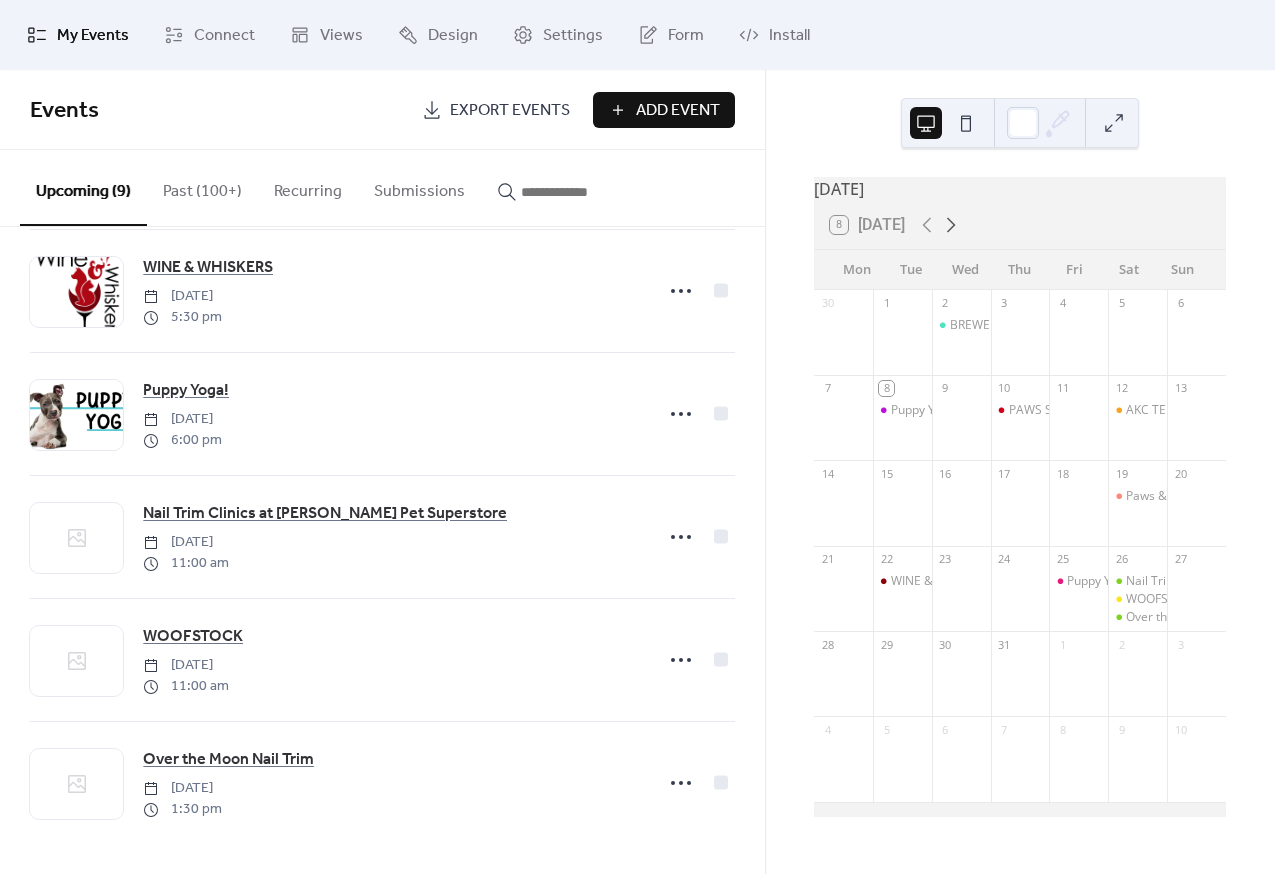 click 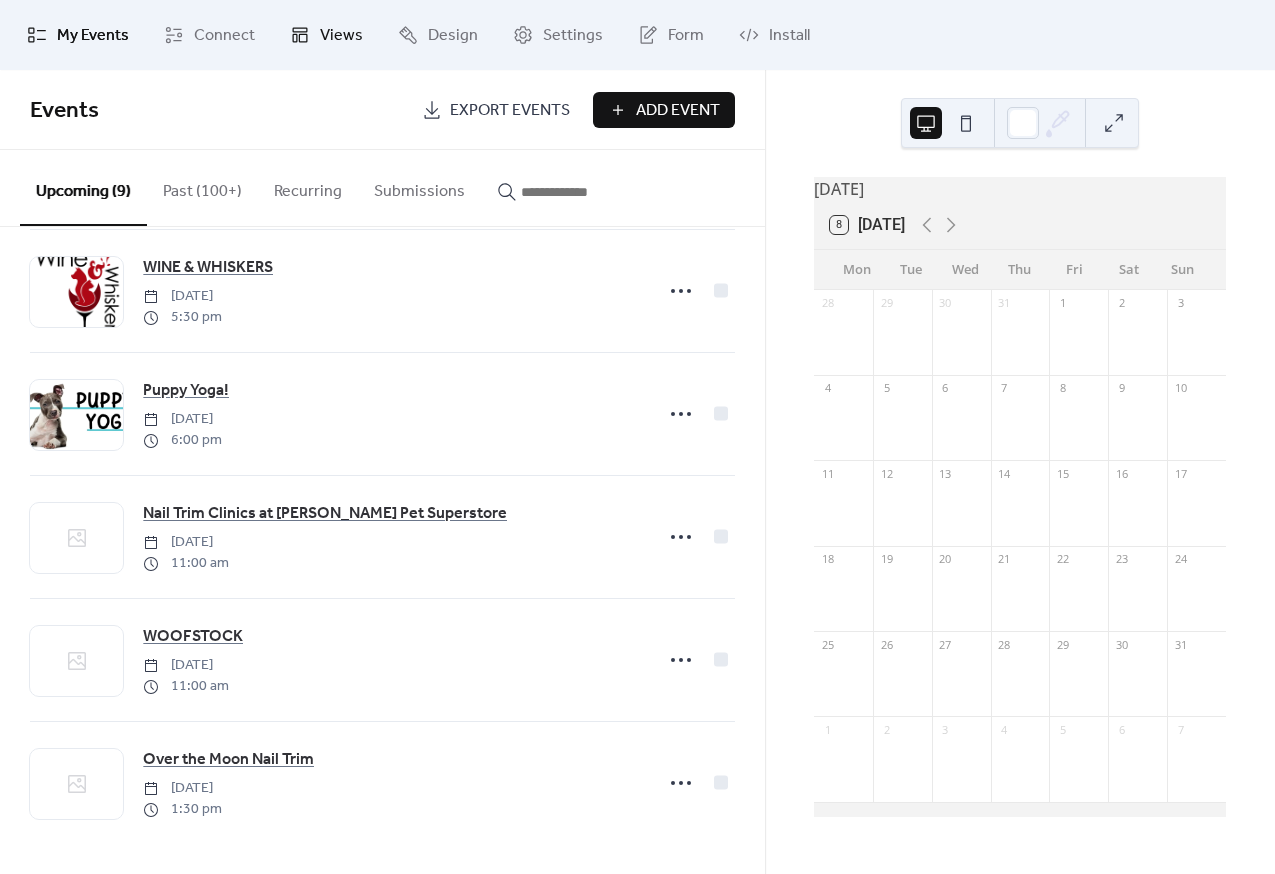 scroll, scrollTop: 522, scrollLeft: 0, axis: vertical 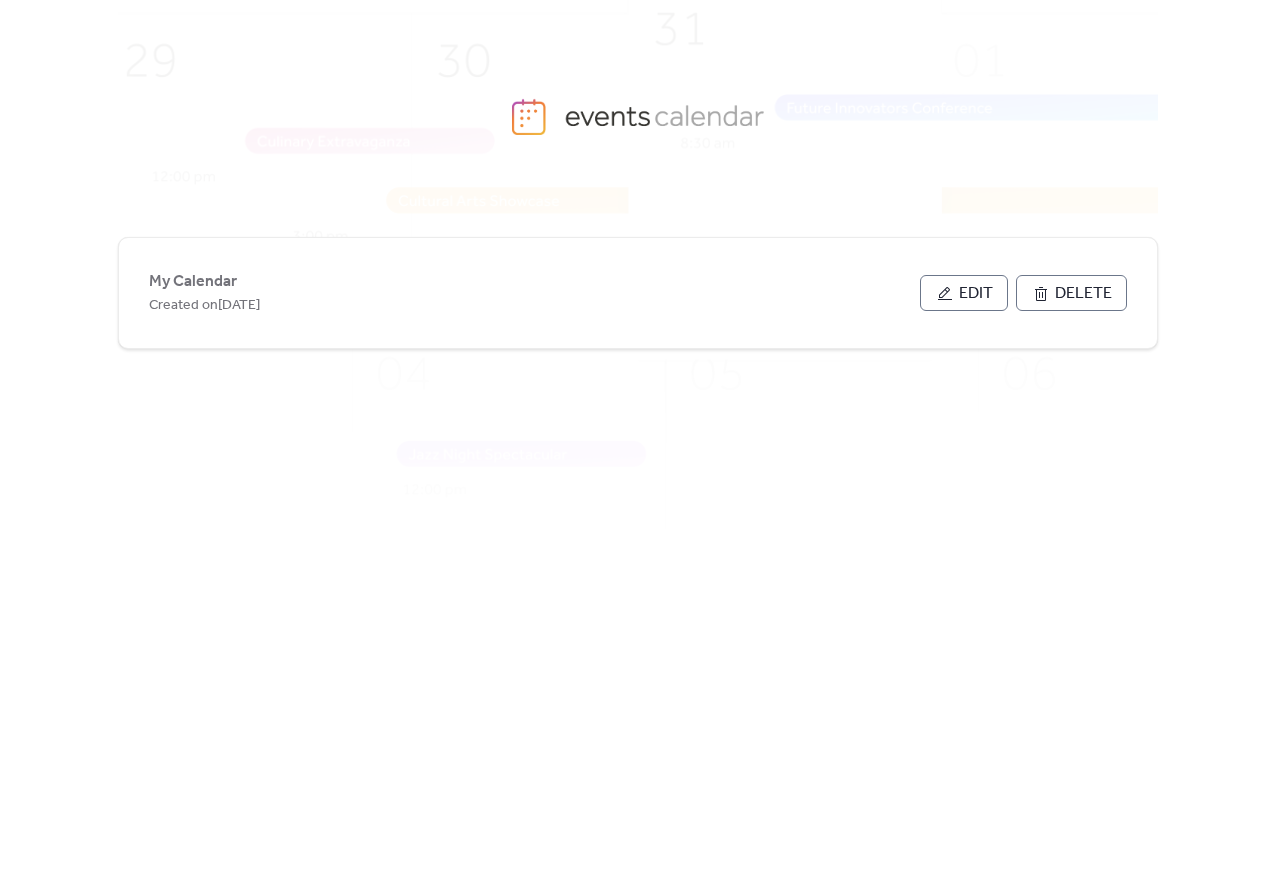 click on "Edit" at bounding box center [976, 294] 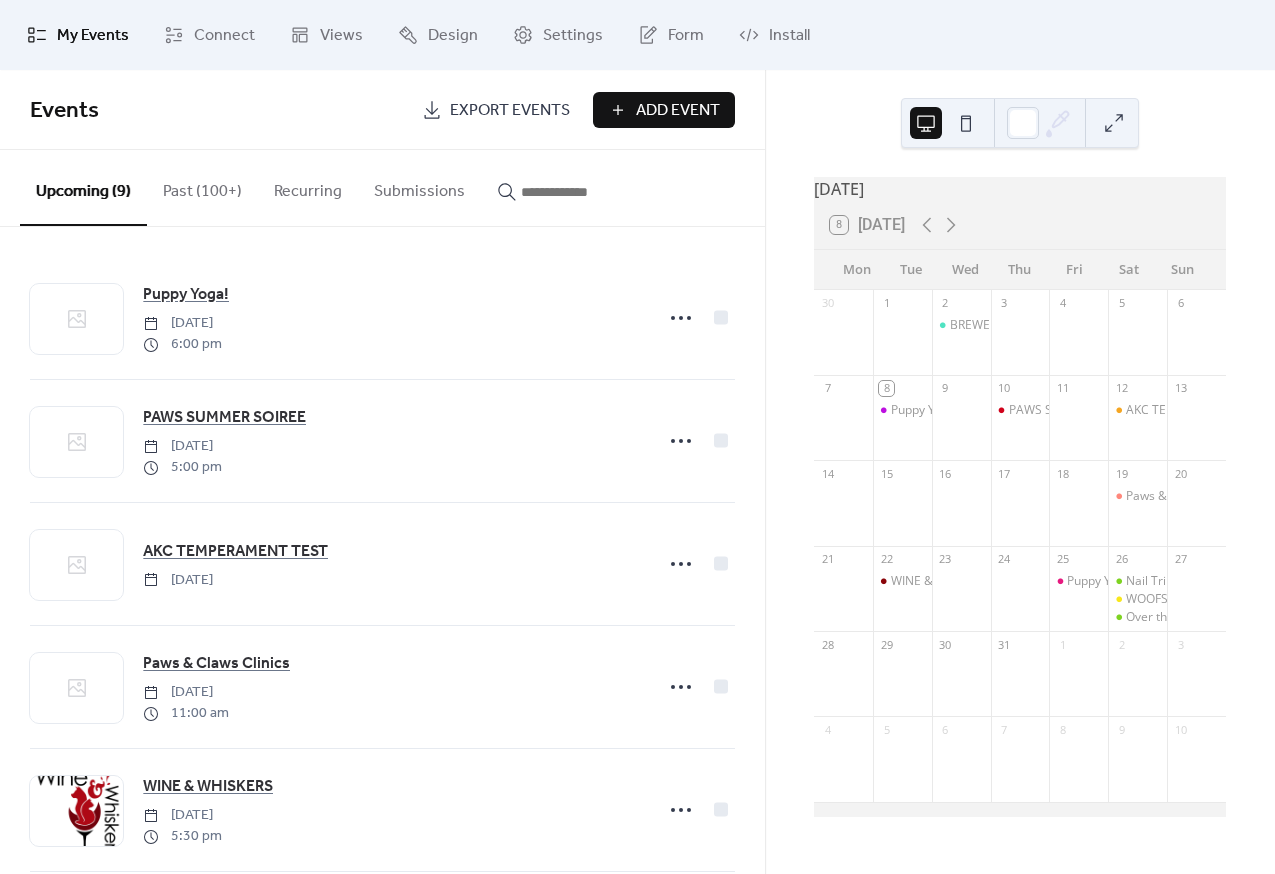 click on "Add Event" at bounding box center [664, 110] 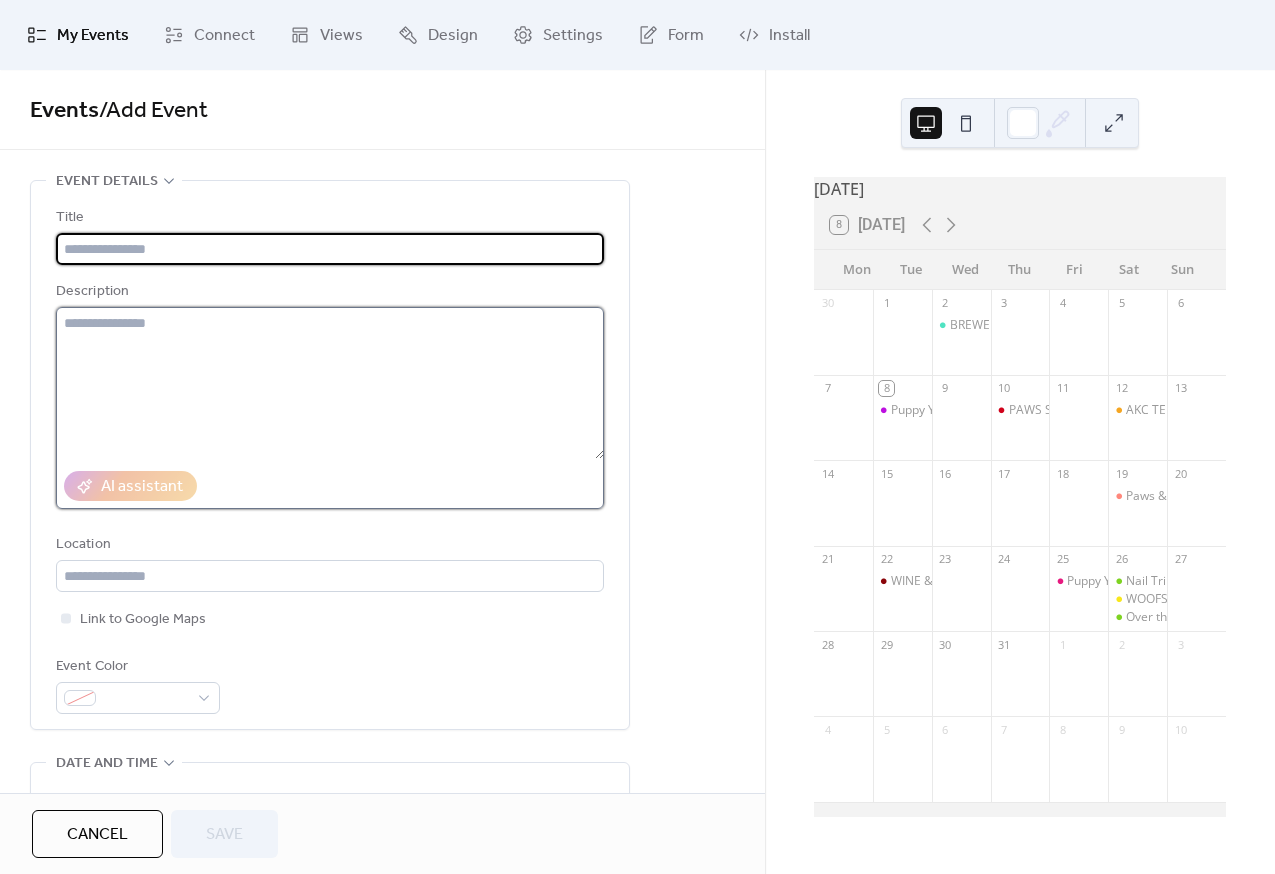 click at bounding box center (330, 383) 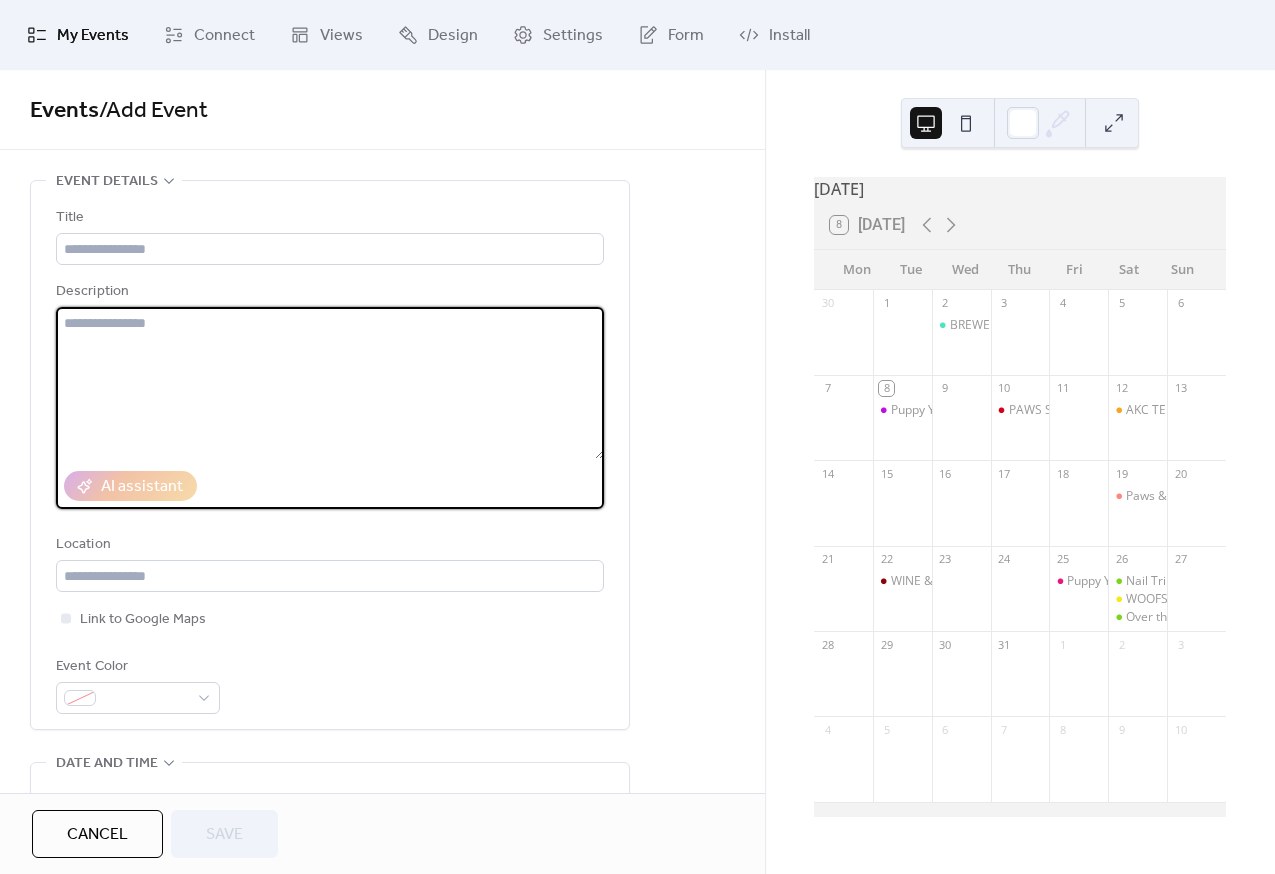 paste on "**********" 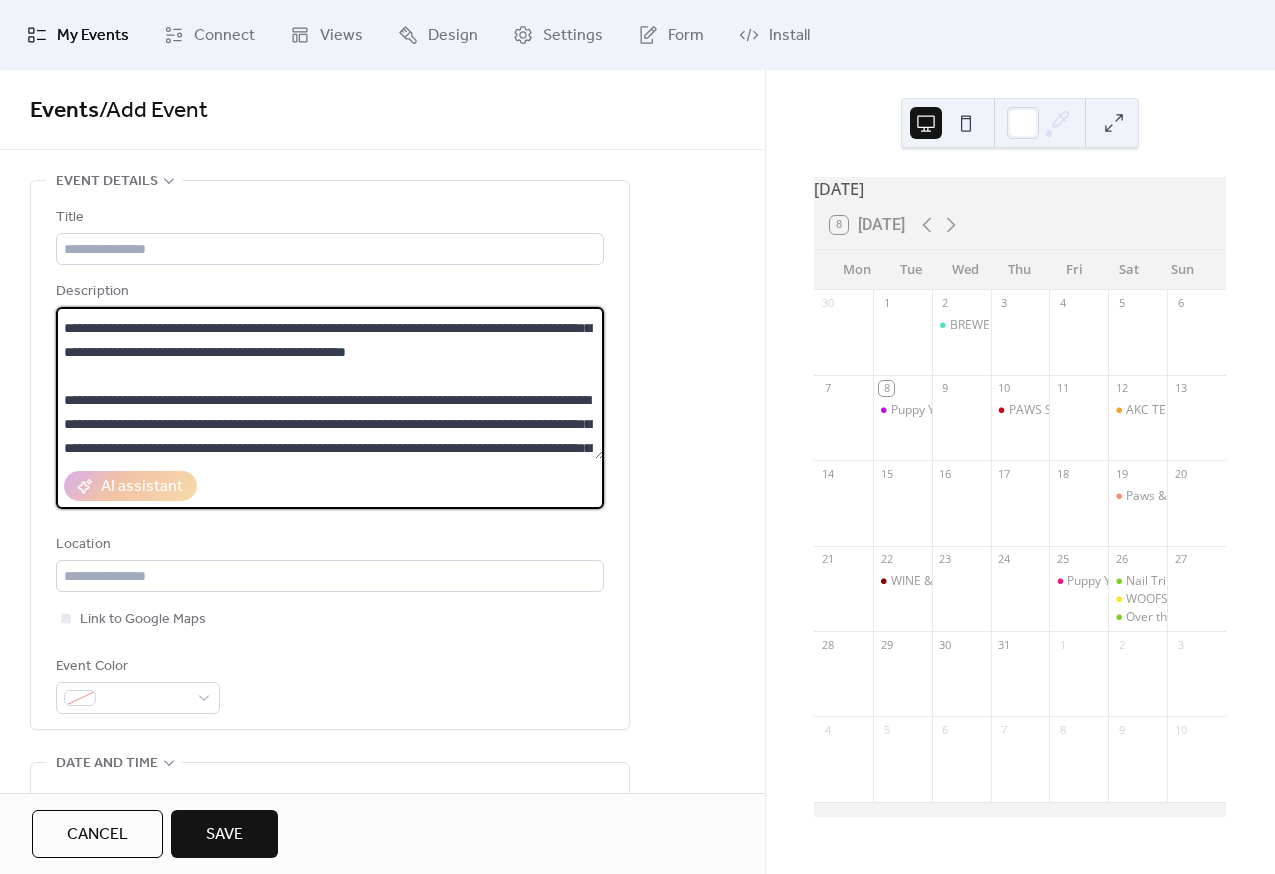 scroll, scrollTop: 0, scrollLeft: 0, axis: both 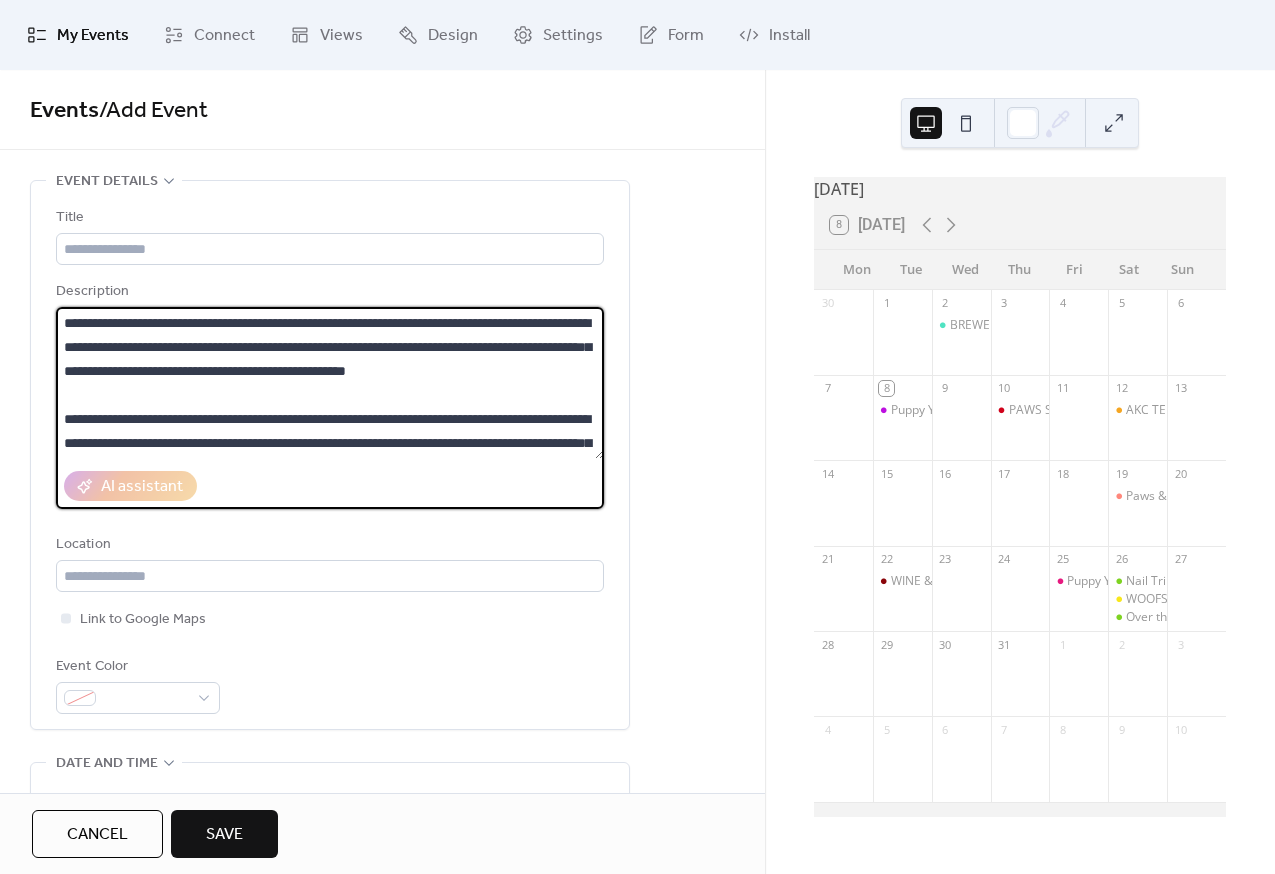 type on "**********" 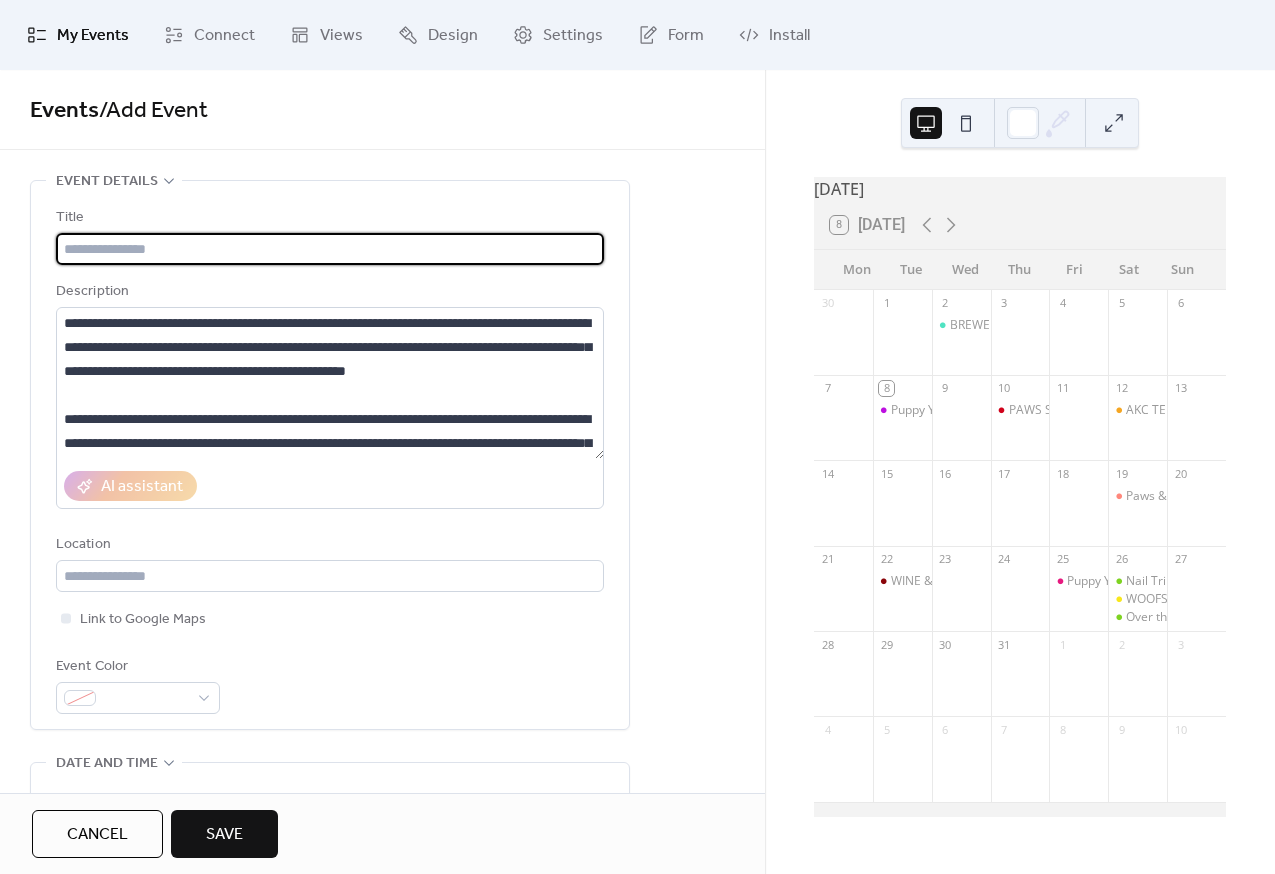 click at bounding box center [330, 249] 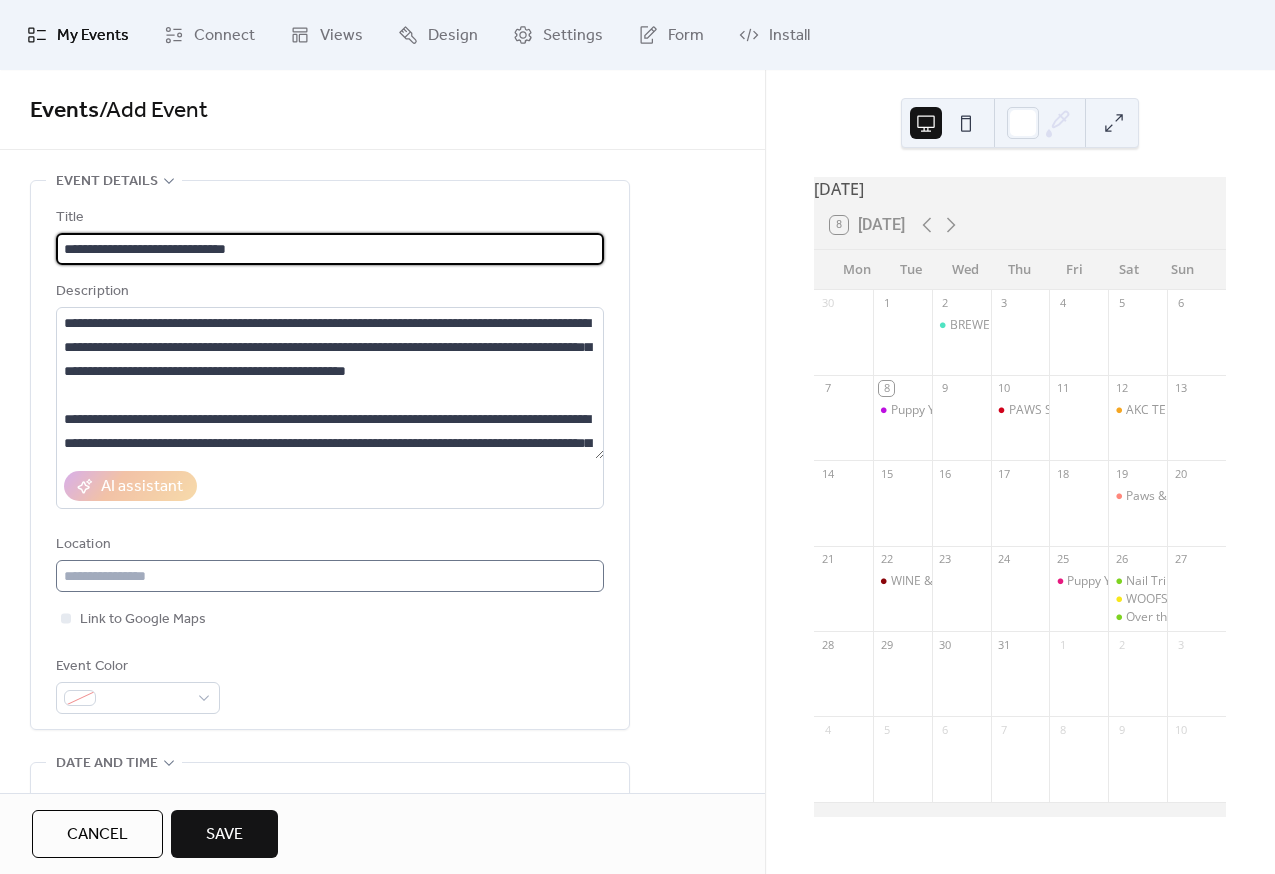 type on "**********" 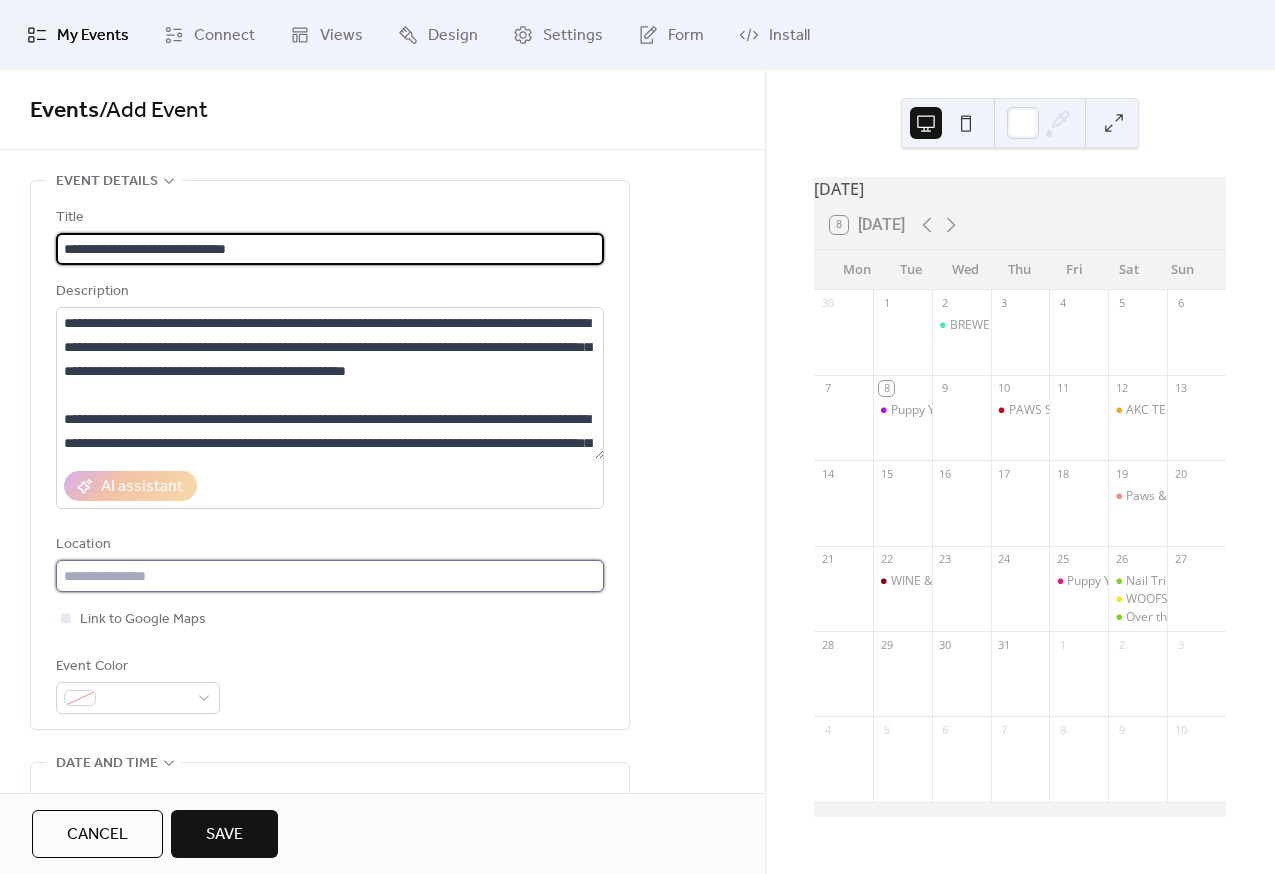 click at bounding box center (330, 576) 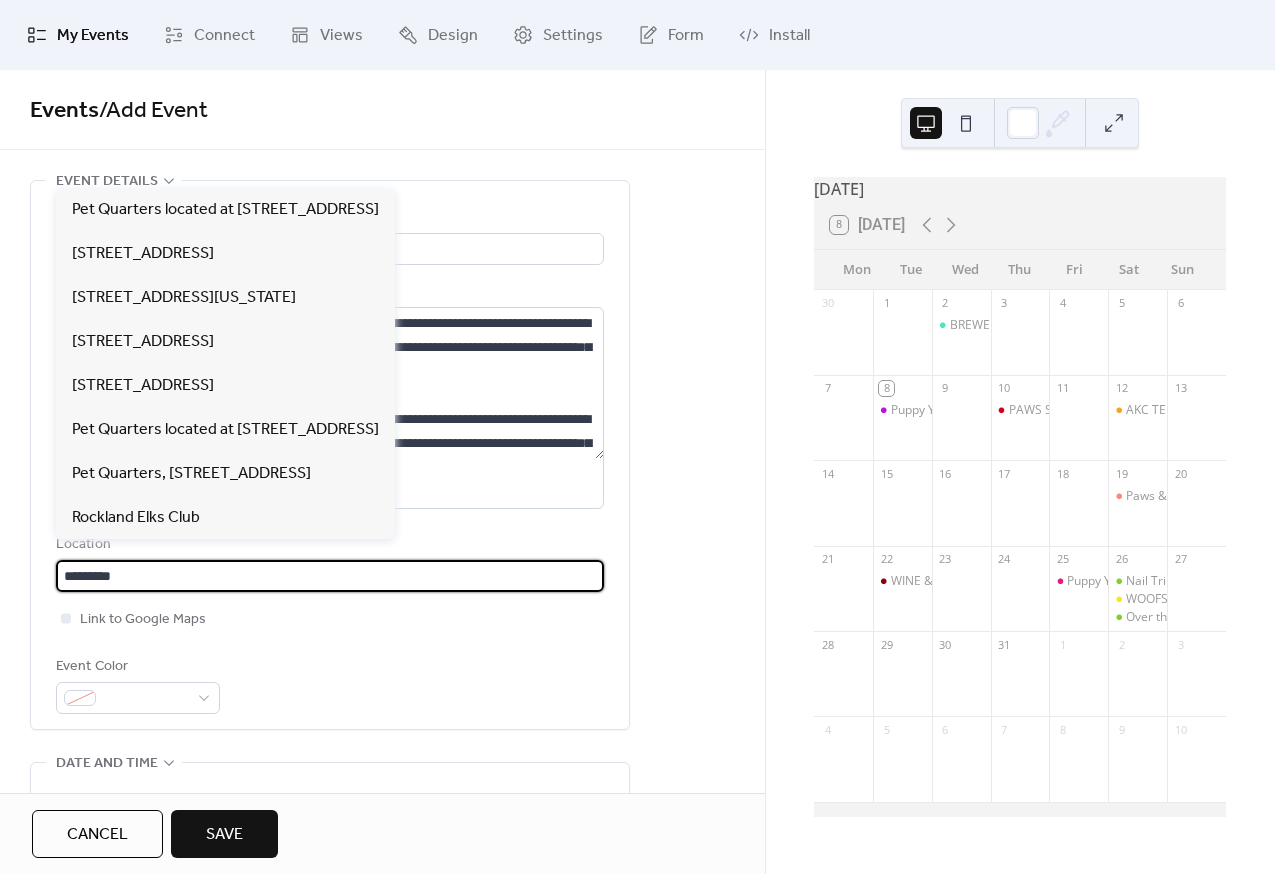 type on "********" 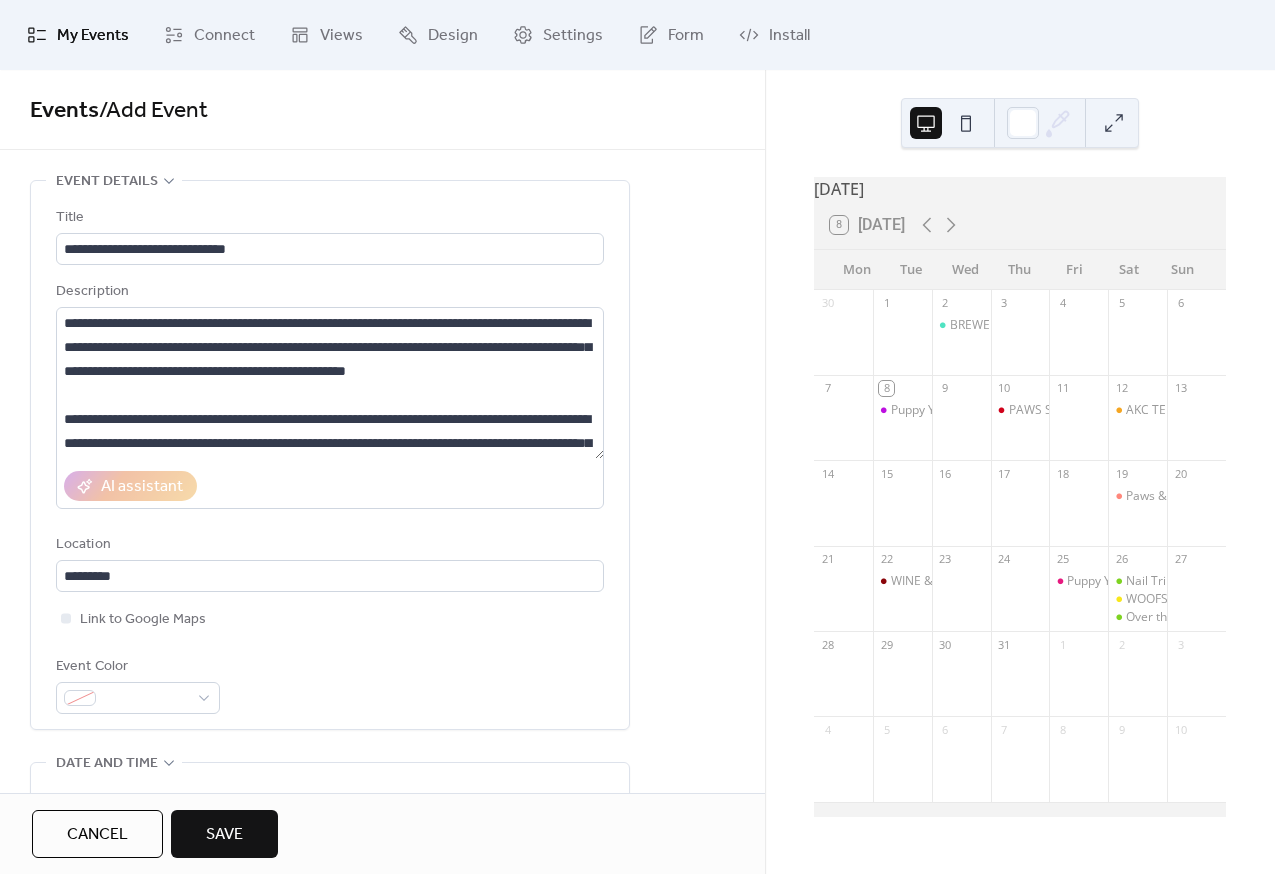 click on "**********" at bounding box center (330, 460) 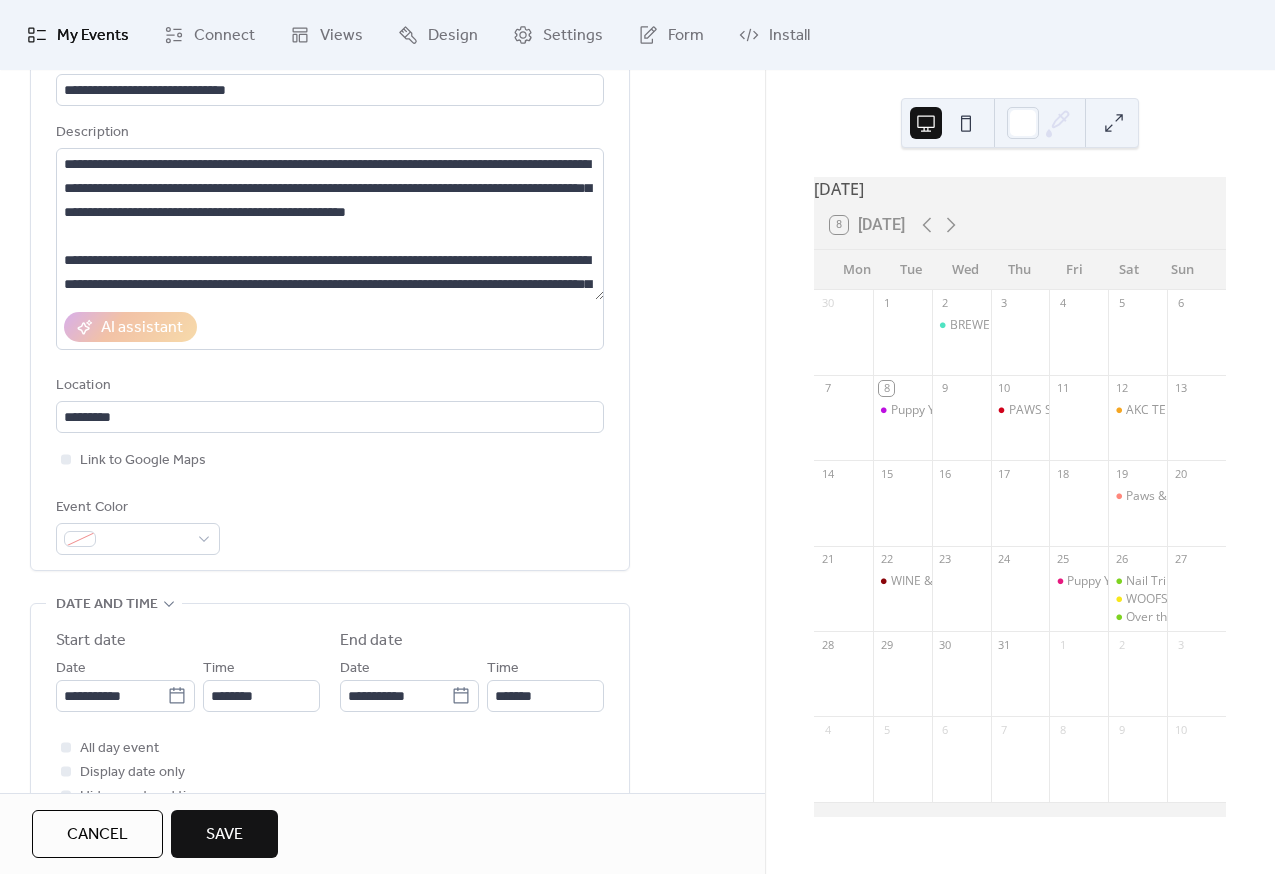 scroll, scrollTop: 225, scrollLeft: 0, axis: vertical 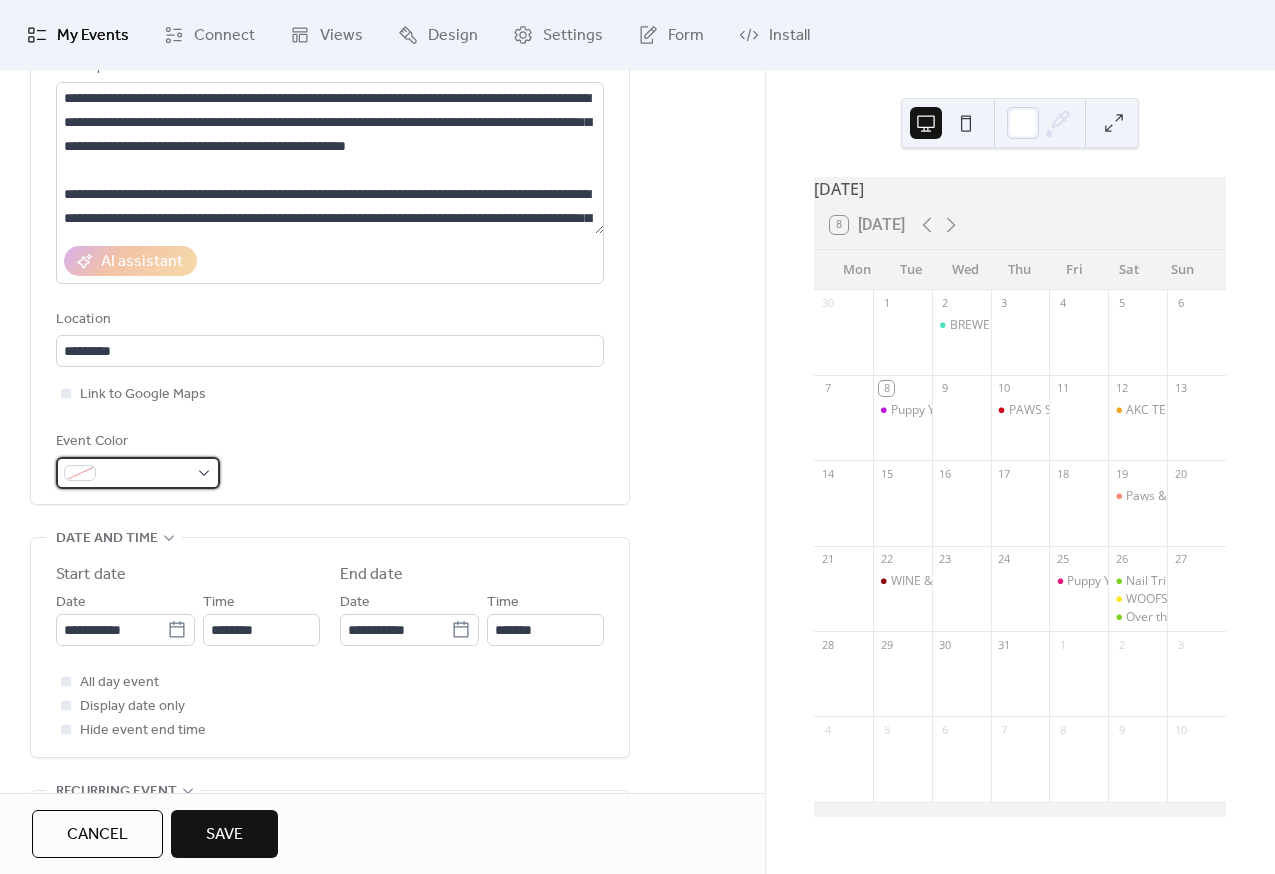 click at bounding box center [138, 473] 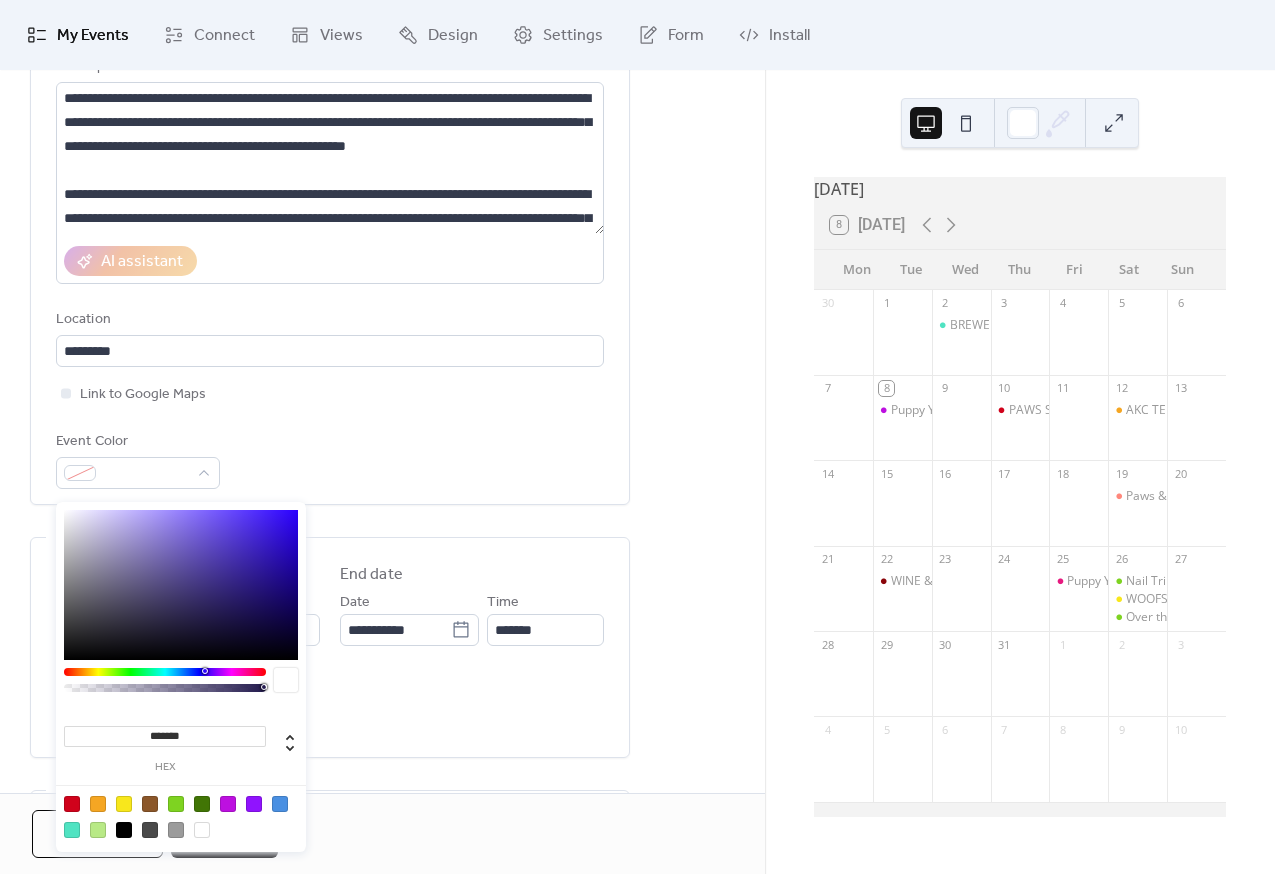 type on "*******" 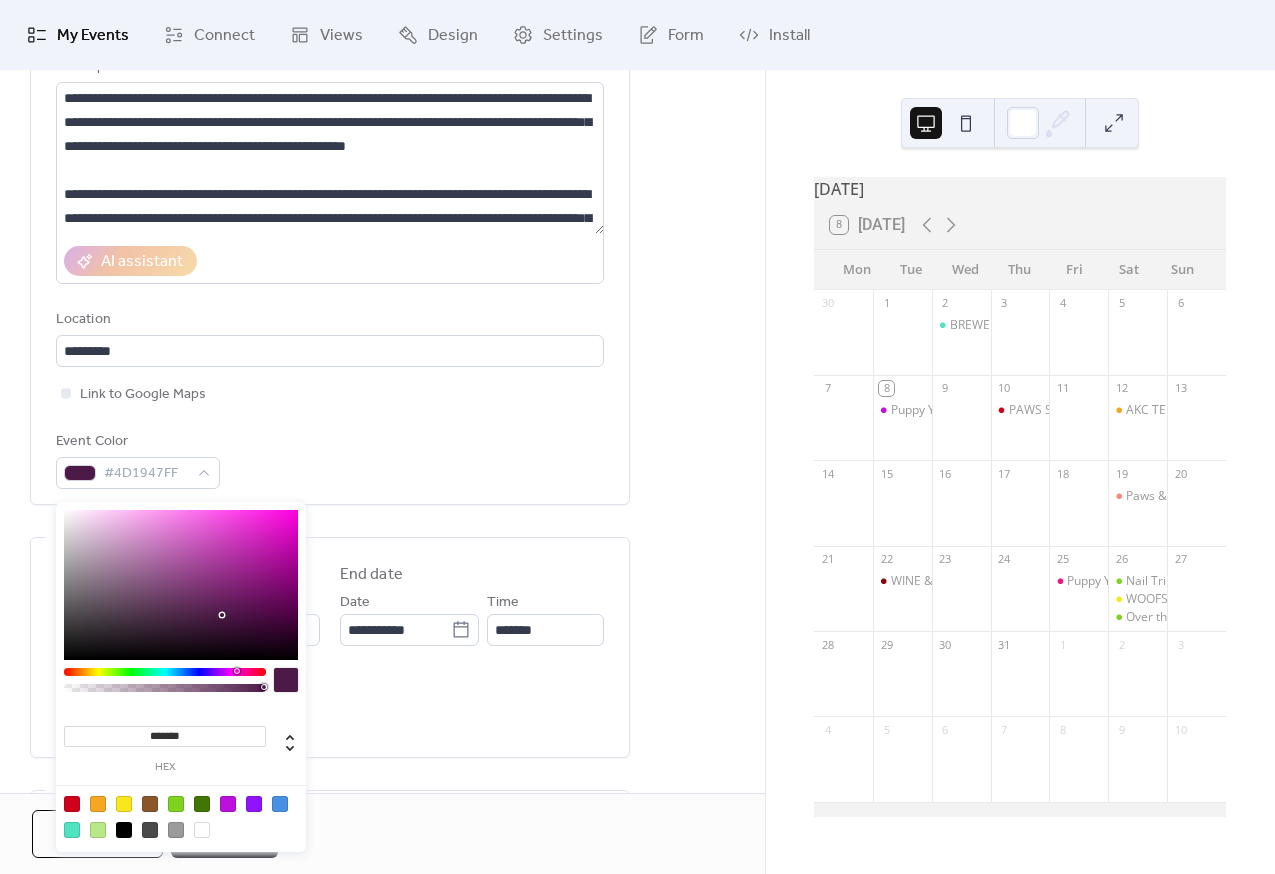 drag, startPoint x: 236, startPoint y: 669, endPoint x: 328, endPoint y: 650, distance: 93.941475 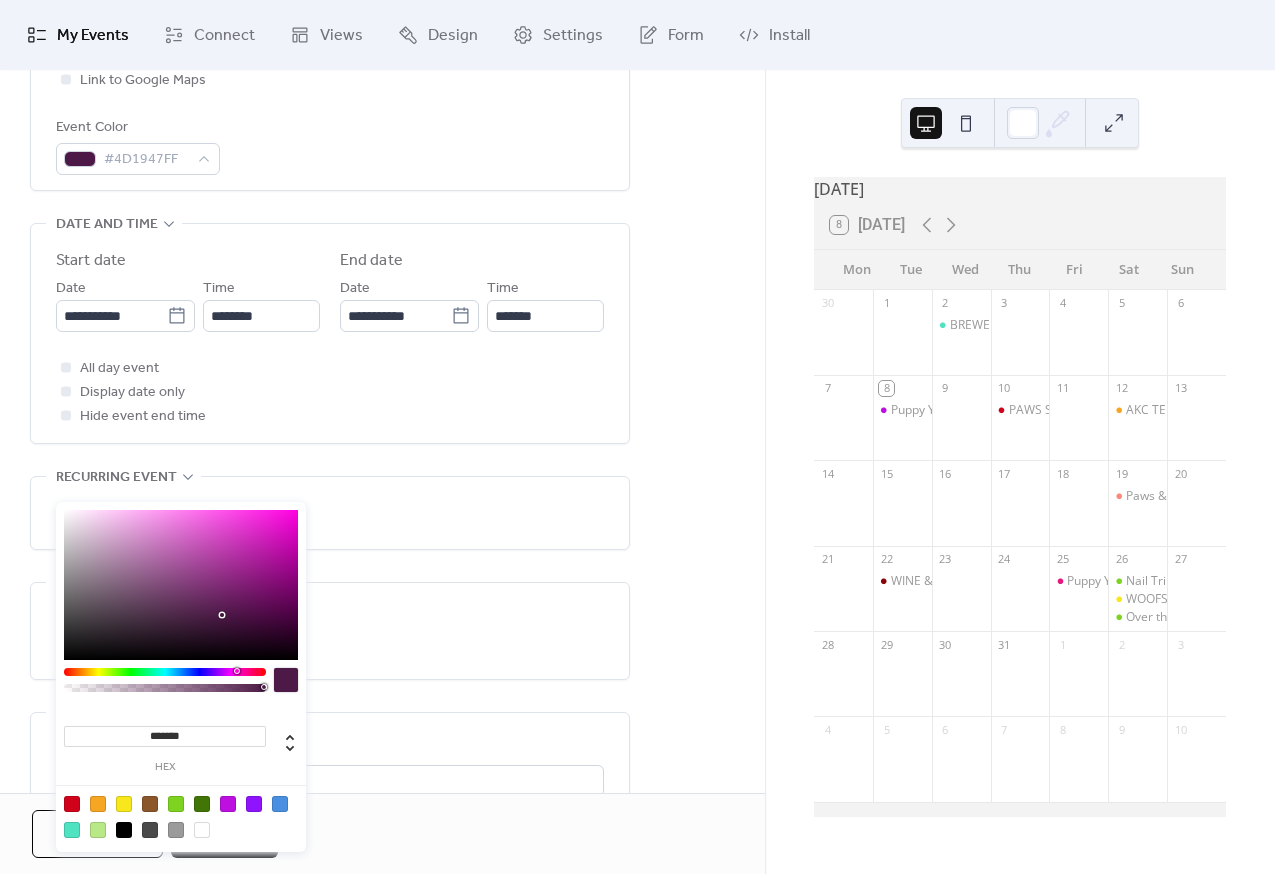 scroll, scrollTop: 561, scrollLeft: 0, axis: vertical 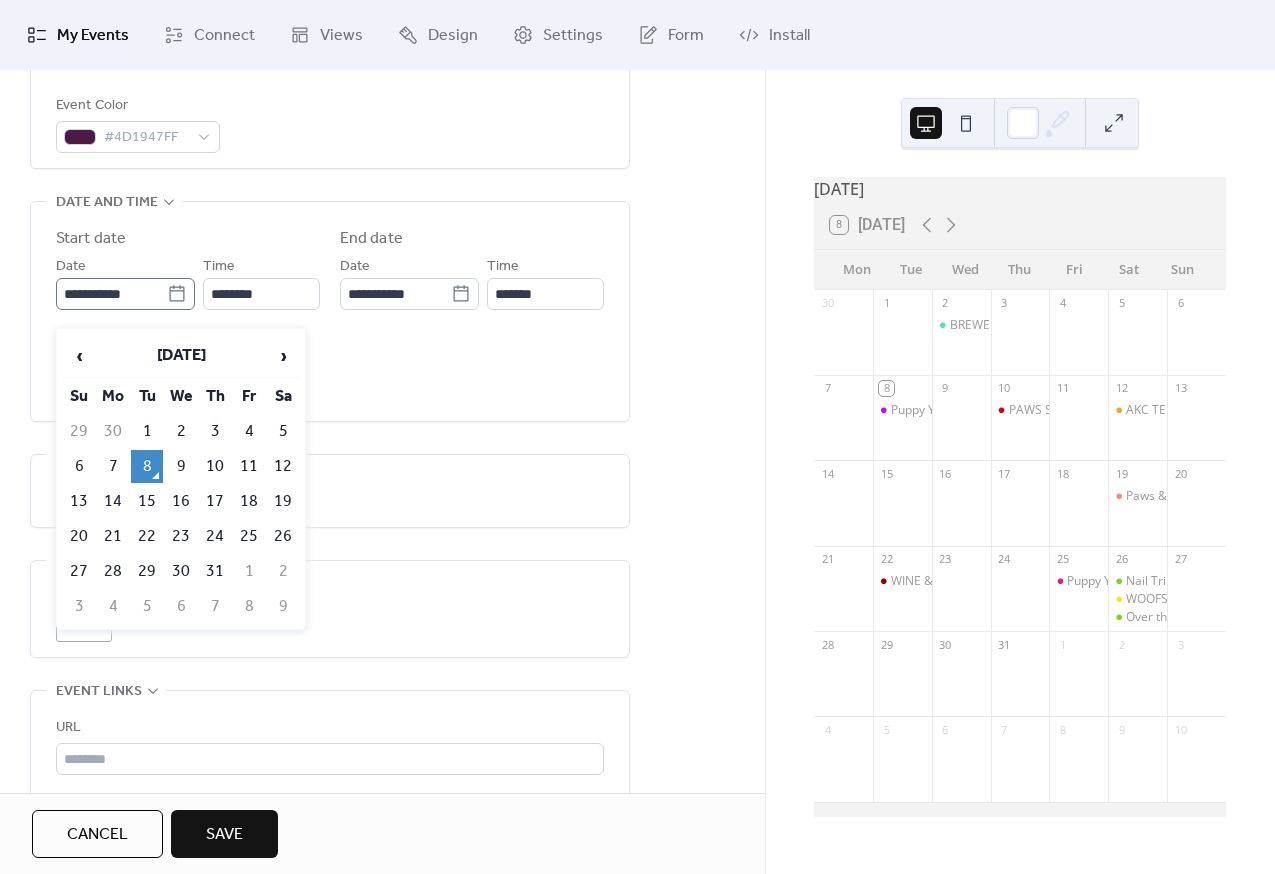 click 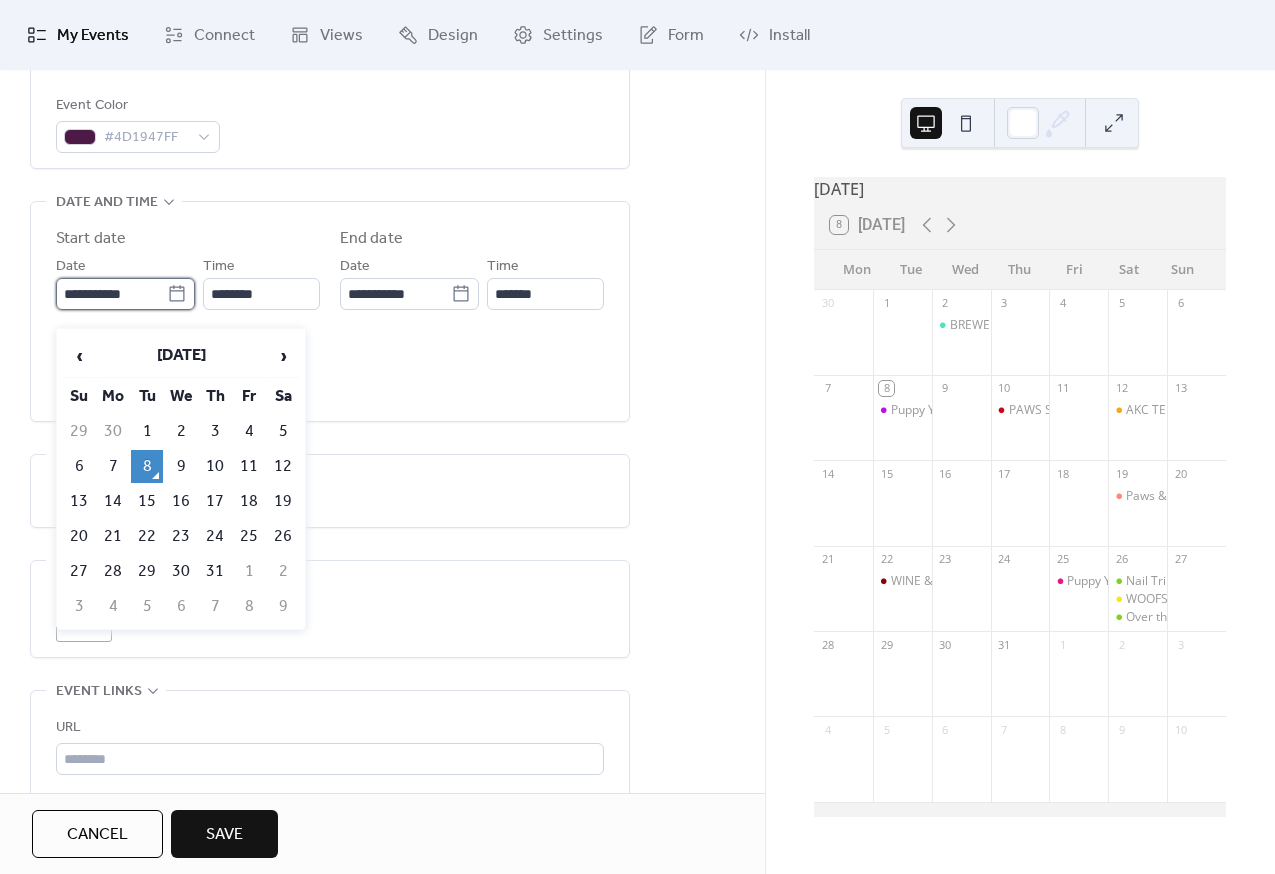 click on "**********" at bounding box center [111, 294] 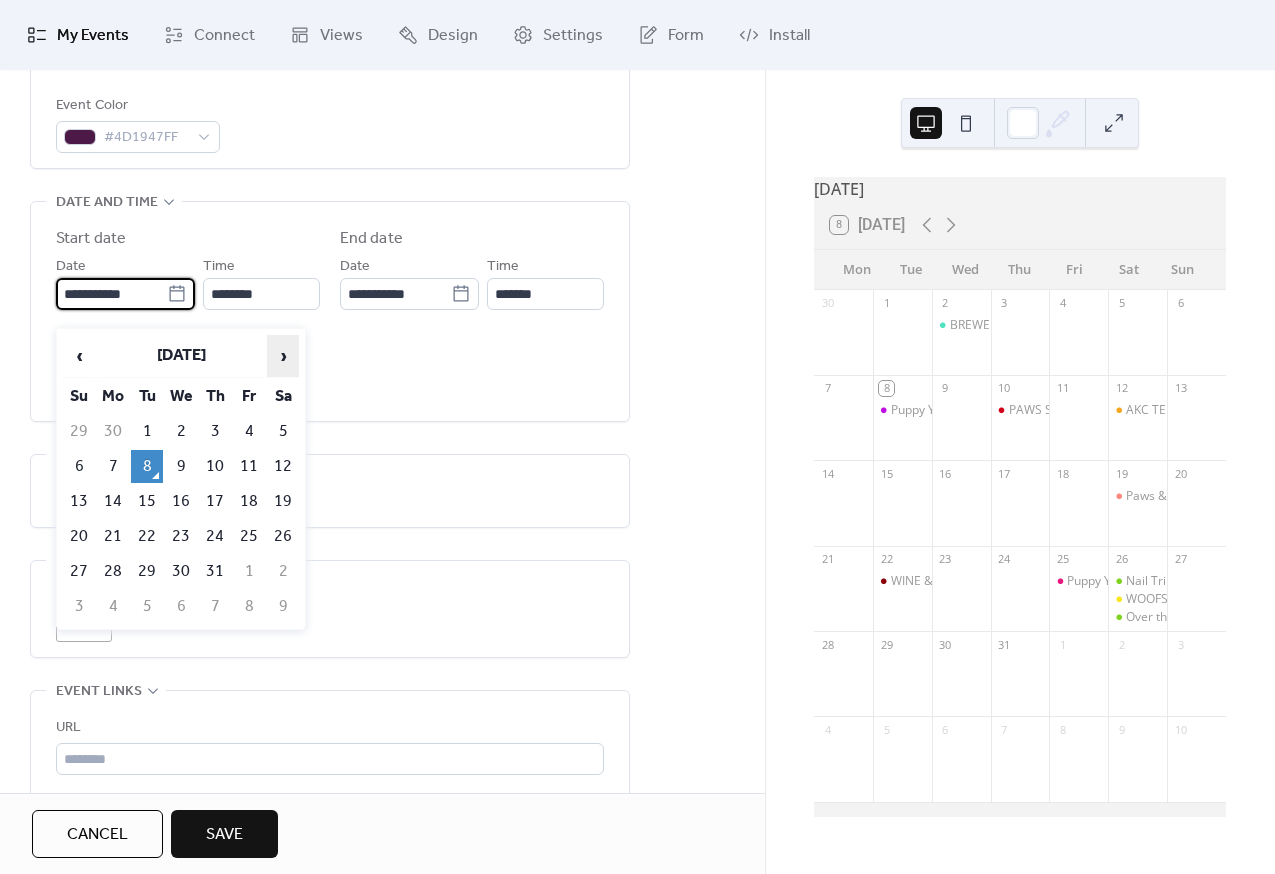 click on "›" at bounding box center [283, 356] 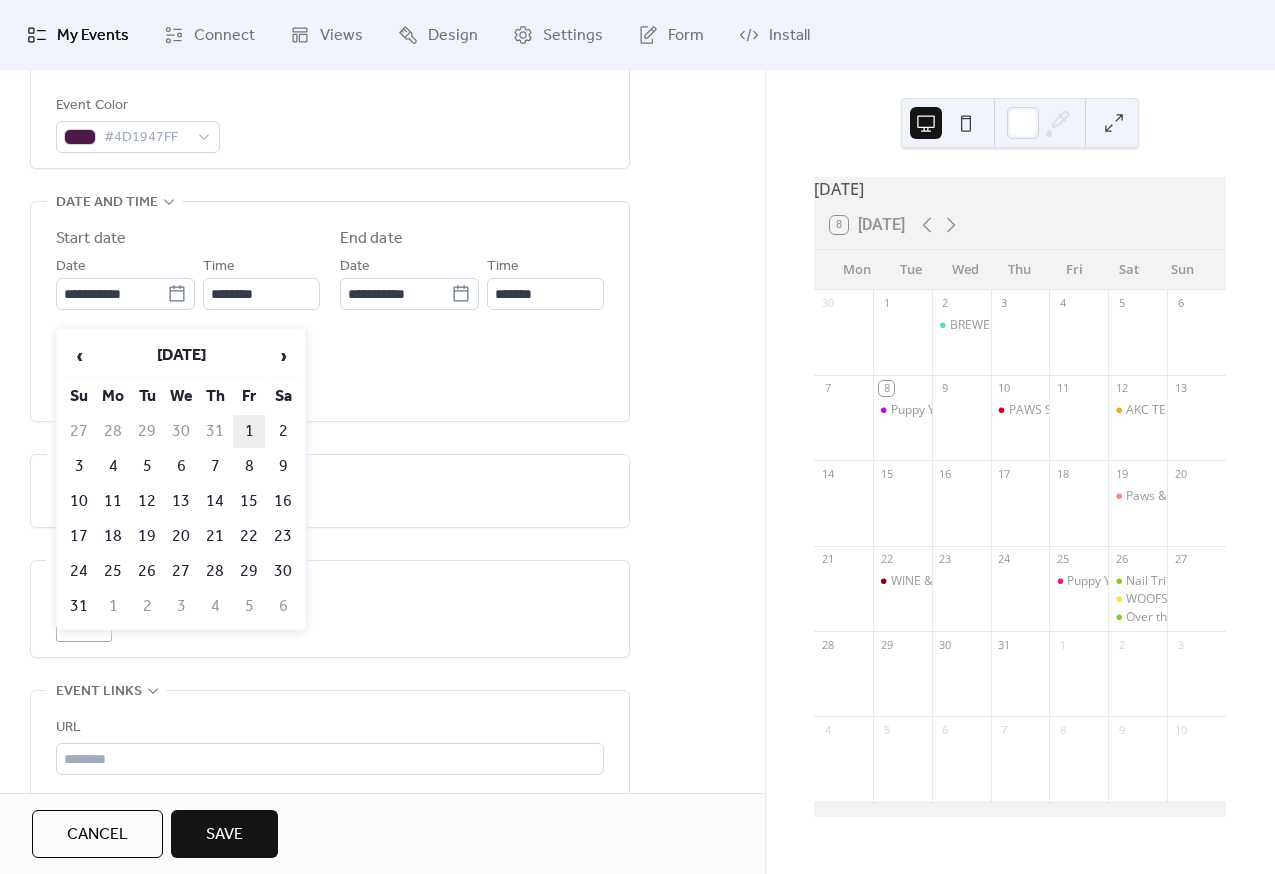 click on "1" at bounding box center (249, 431) 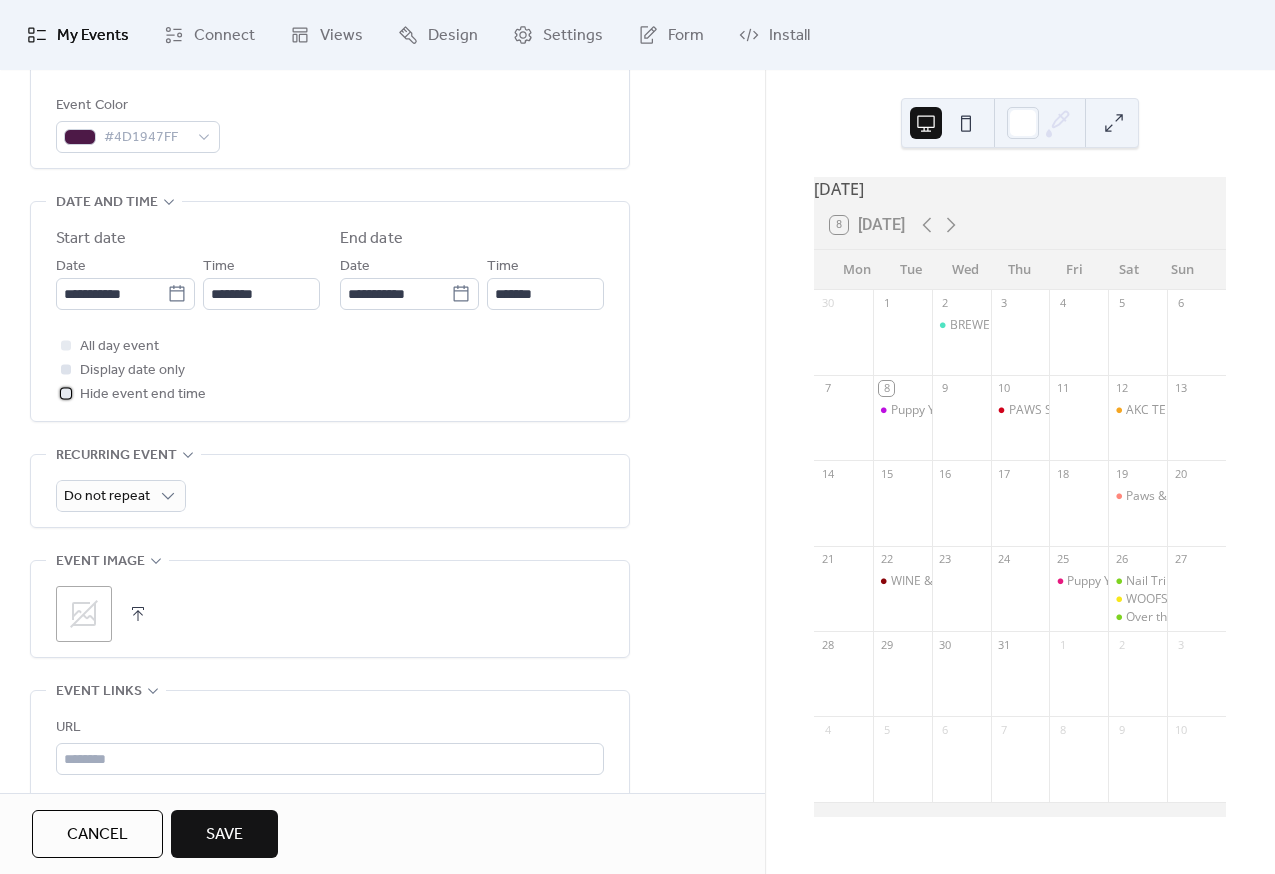 drag, startPoint x: 62, startPoint y: 404, endPoint x: 79, endPoint y: 394, distance: 19.723083 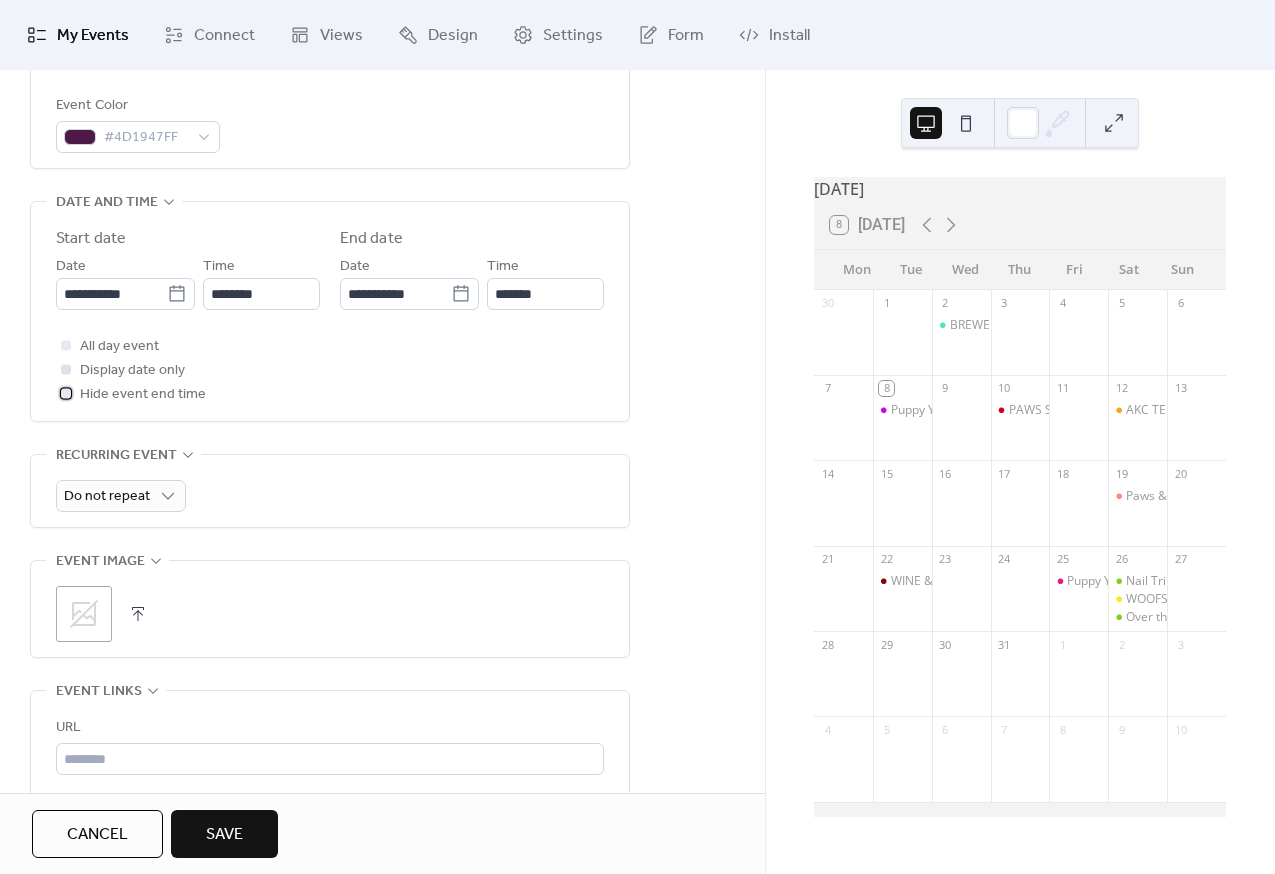 click at bounding box center (66, 393) 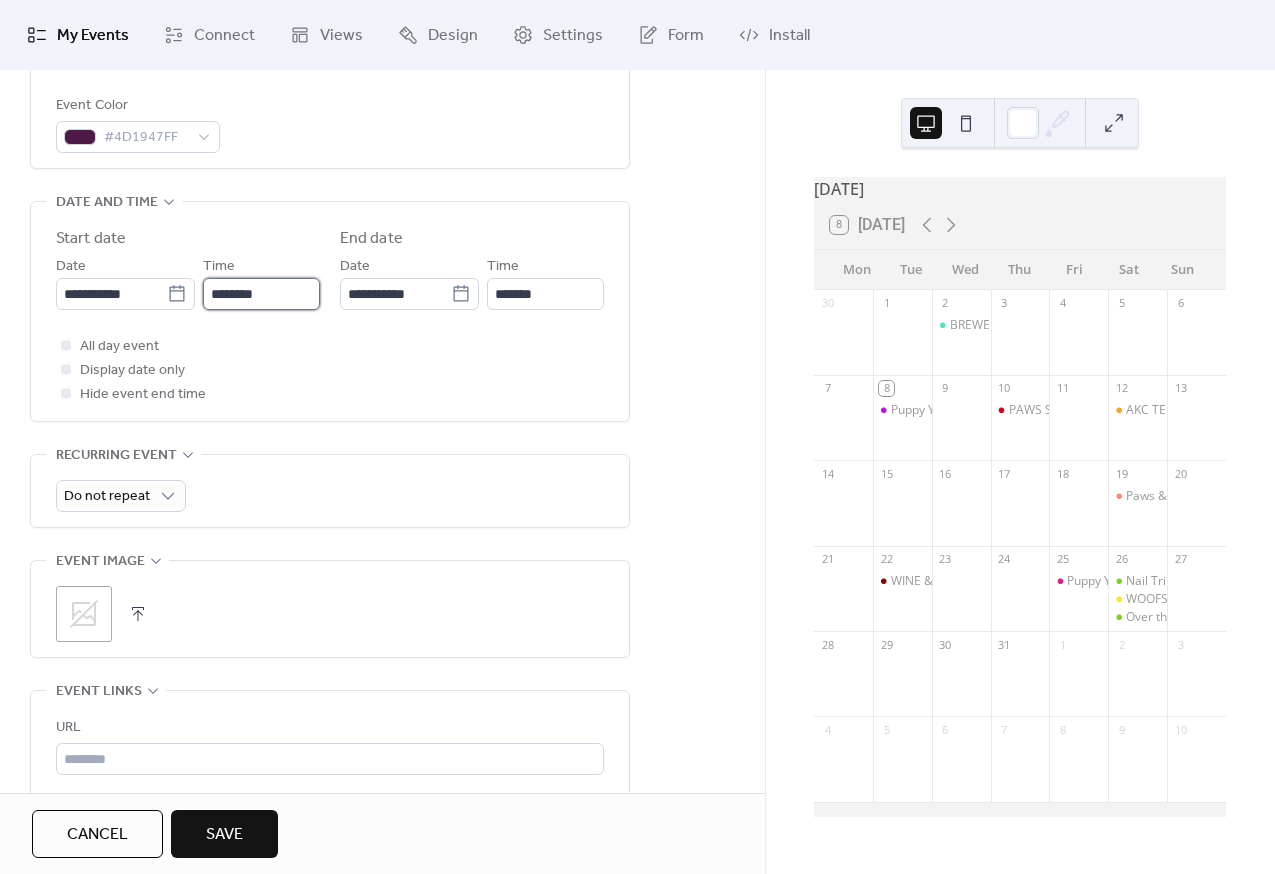 click on "********" at bounding box center [261, 294] 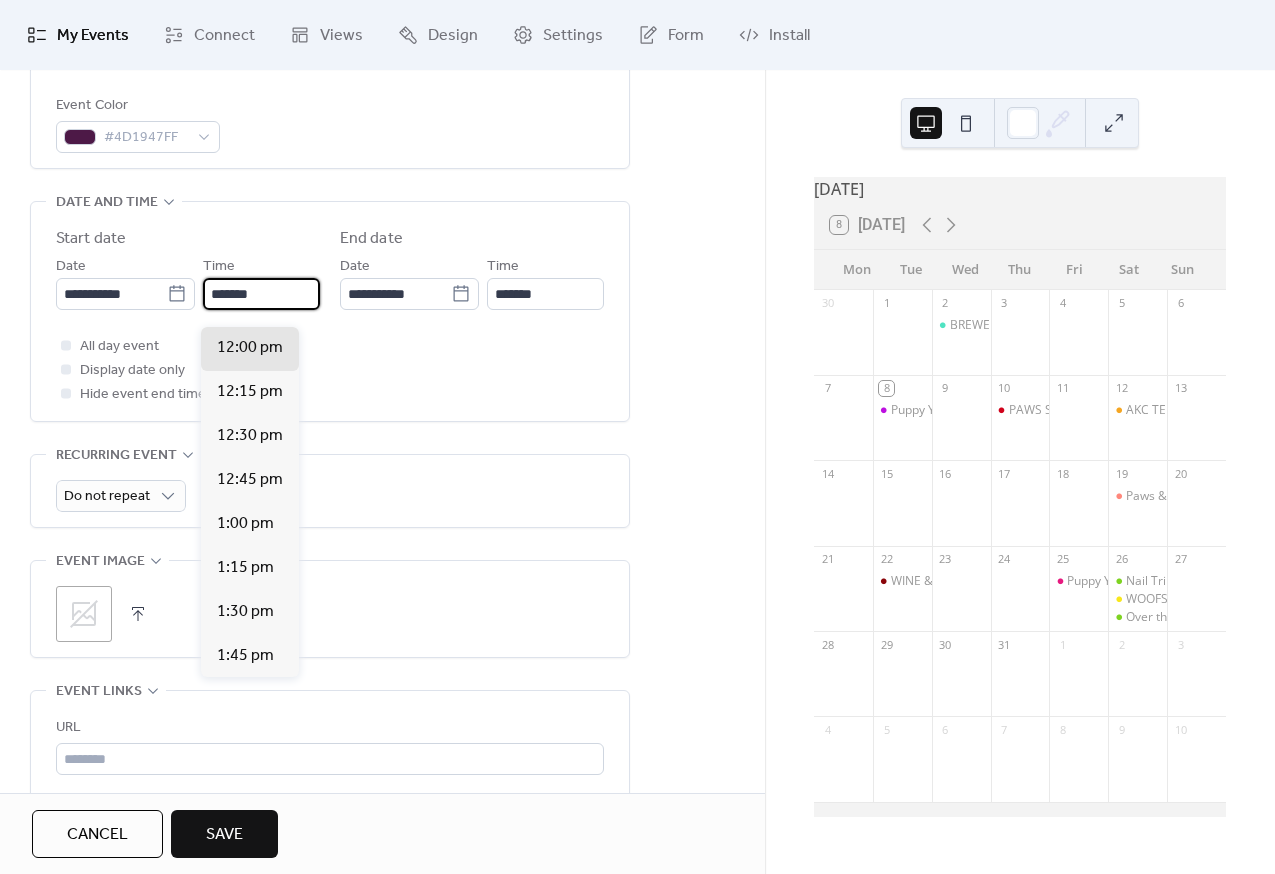 scroll, scrollTop: 2464, scrollLeft: 0, axis: vertical 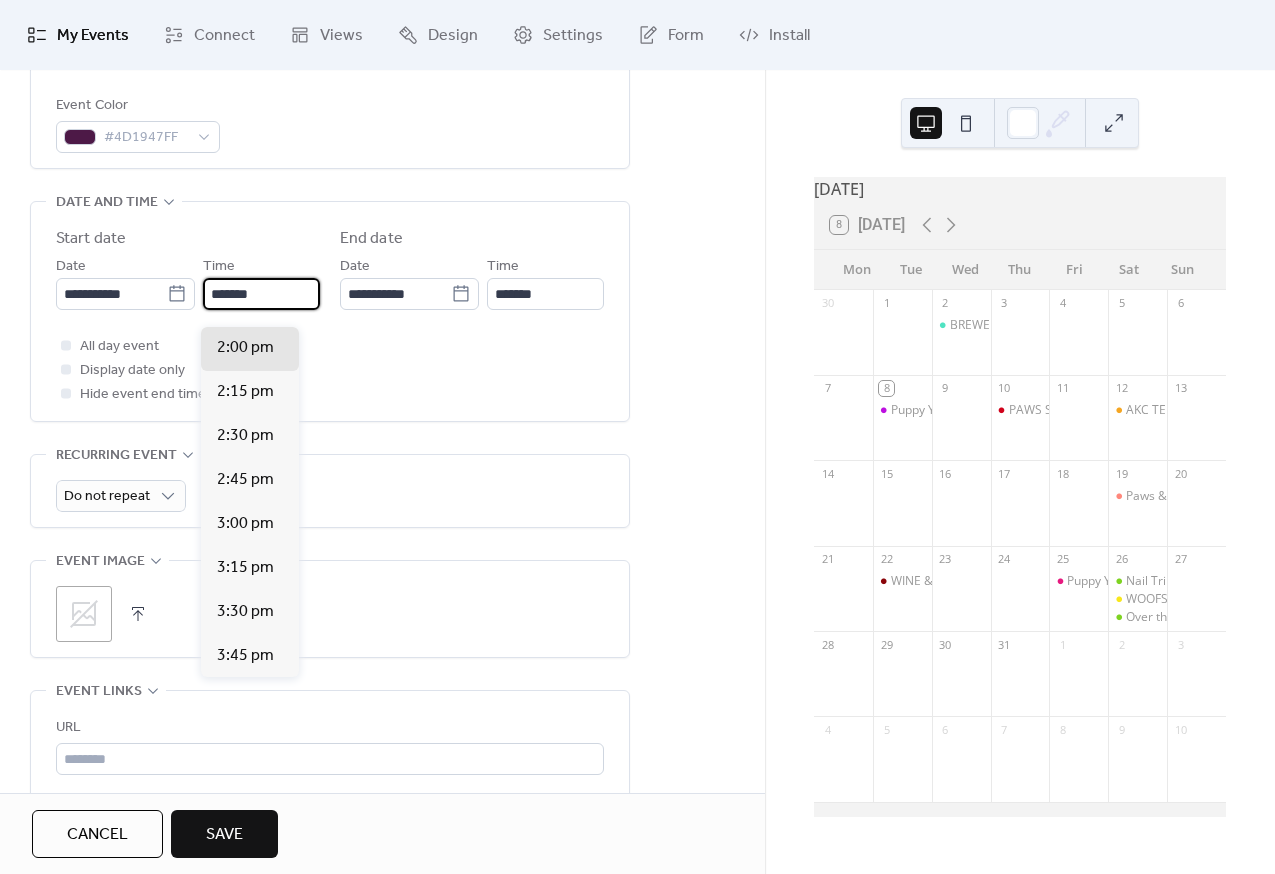 type on "*******" 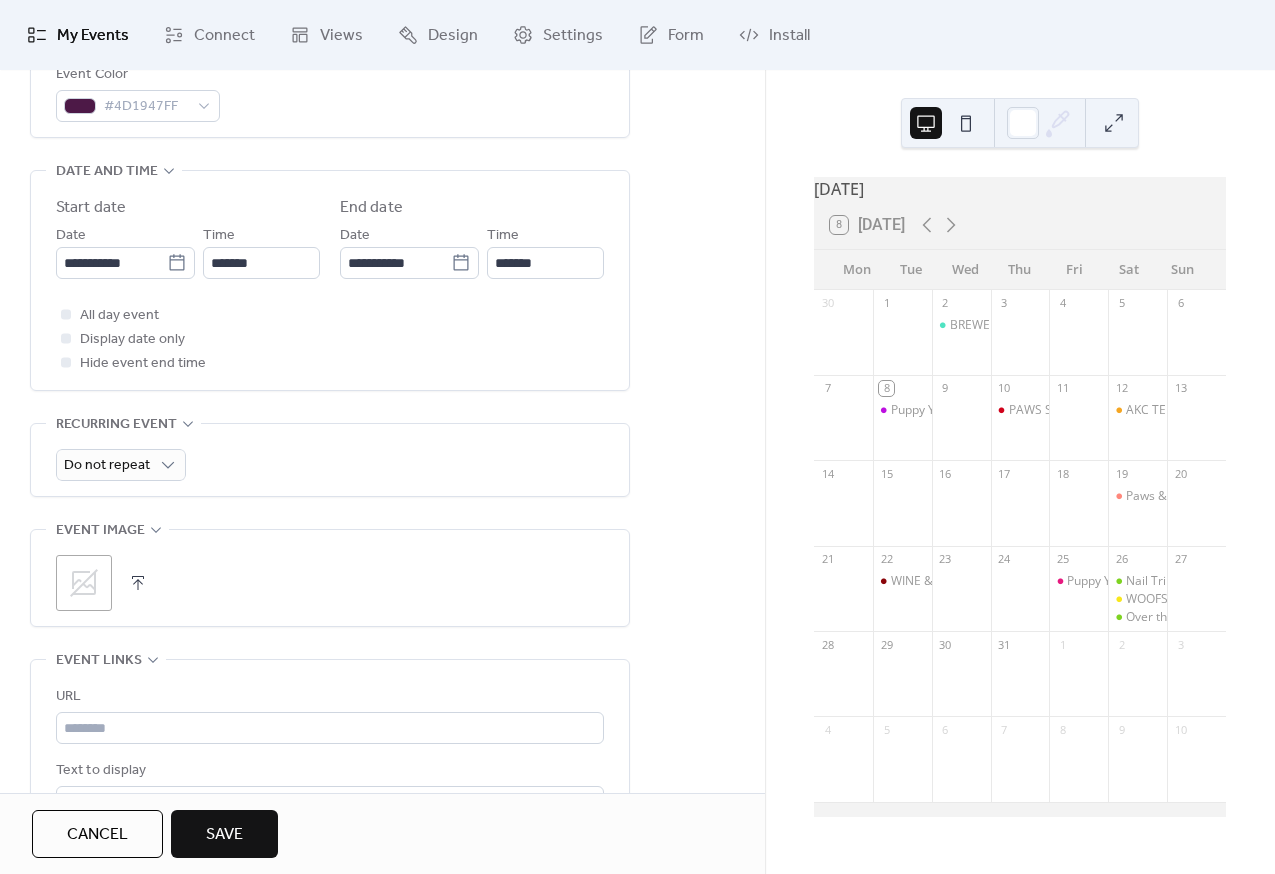 scroll, scrollTop: 676, scrollLeft: 0, axis: vertical 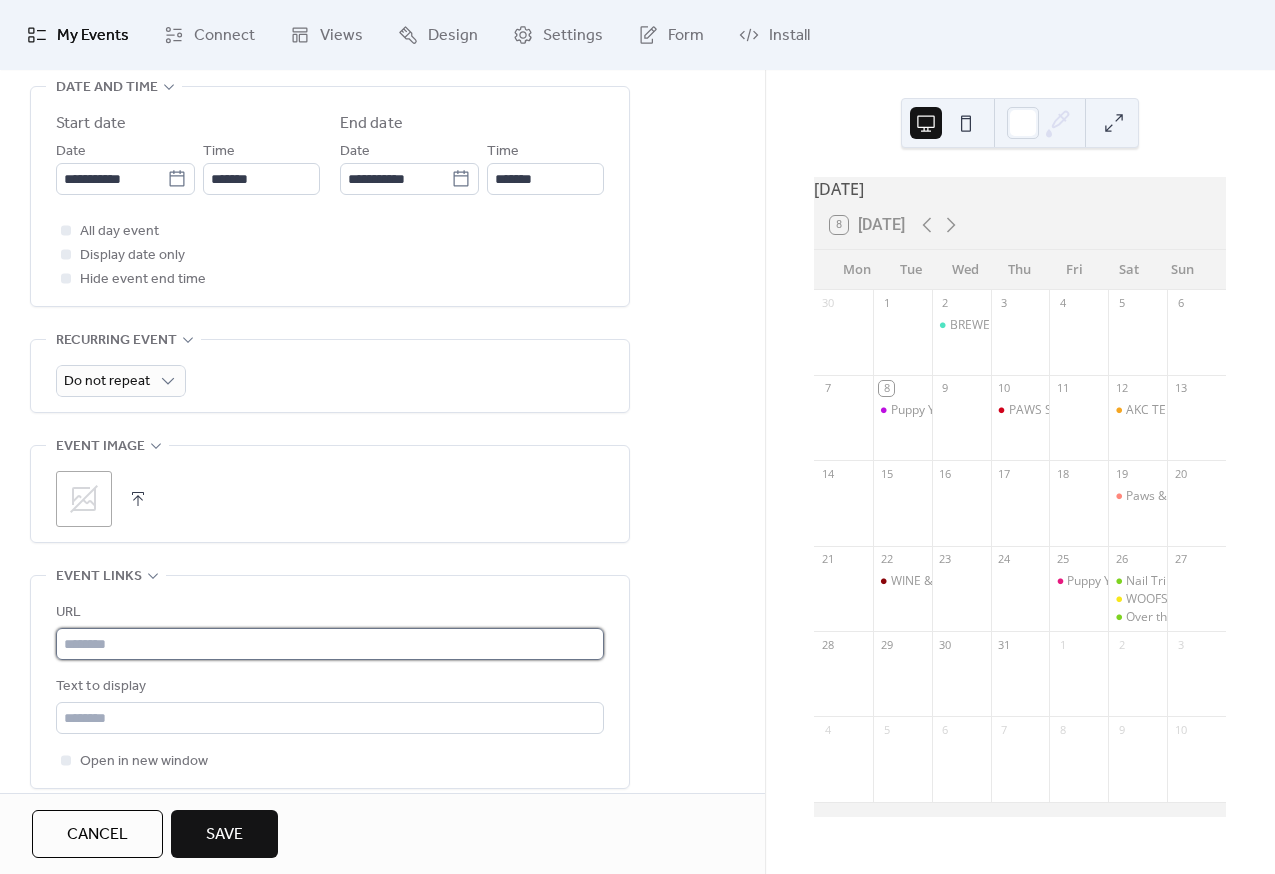 click at bounding box center [330, 644] 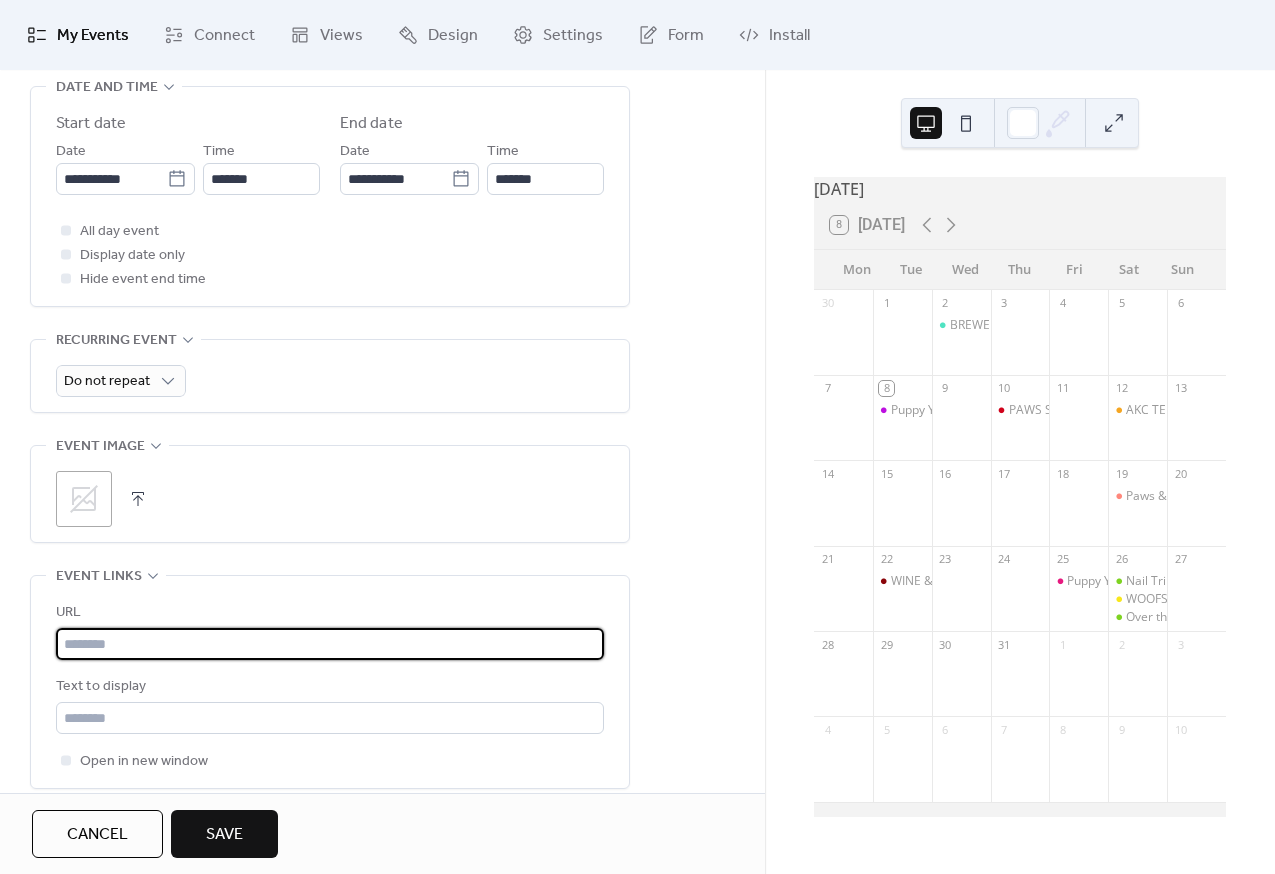 paste on "**********" 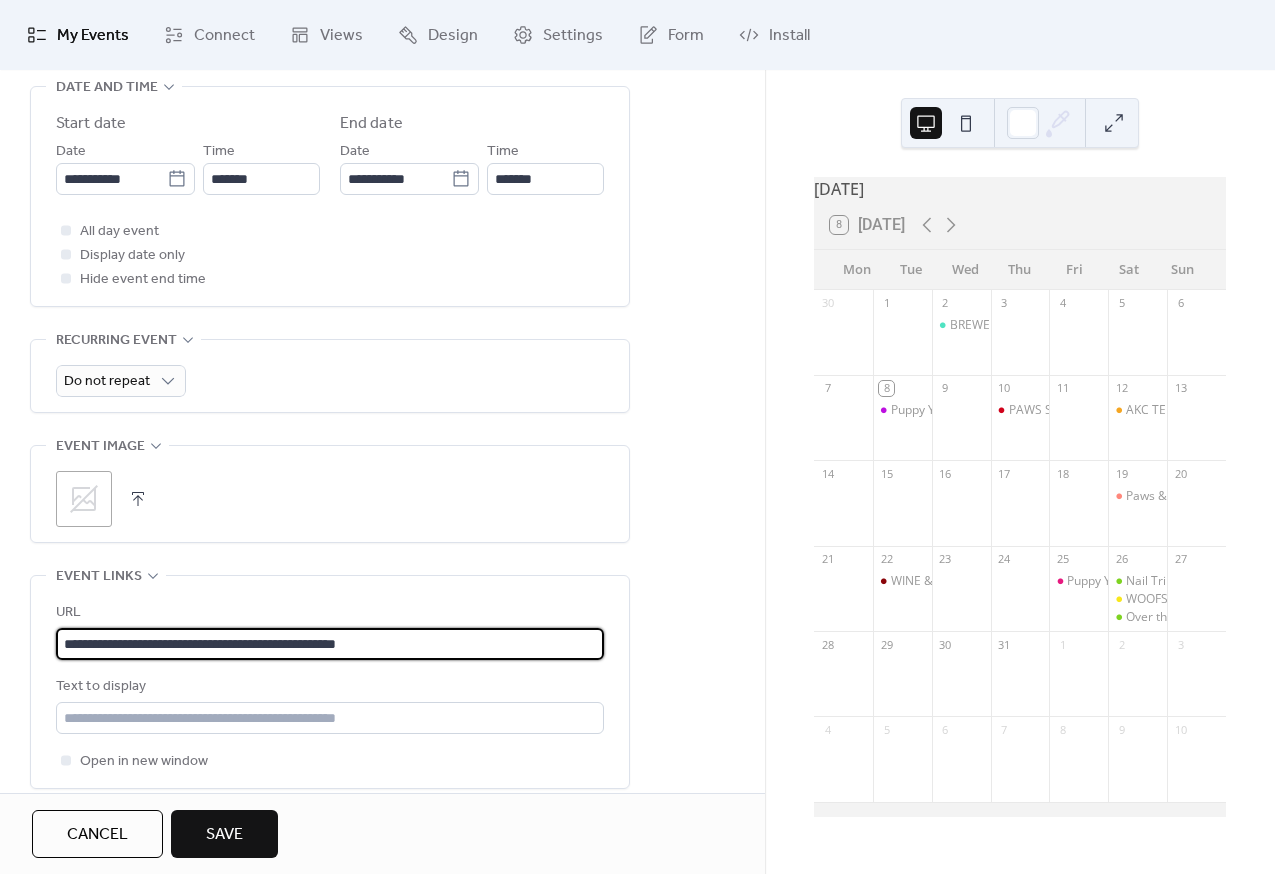 type on "**********" 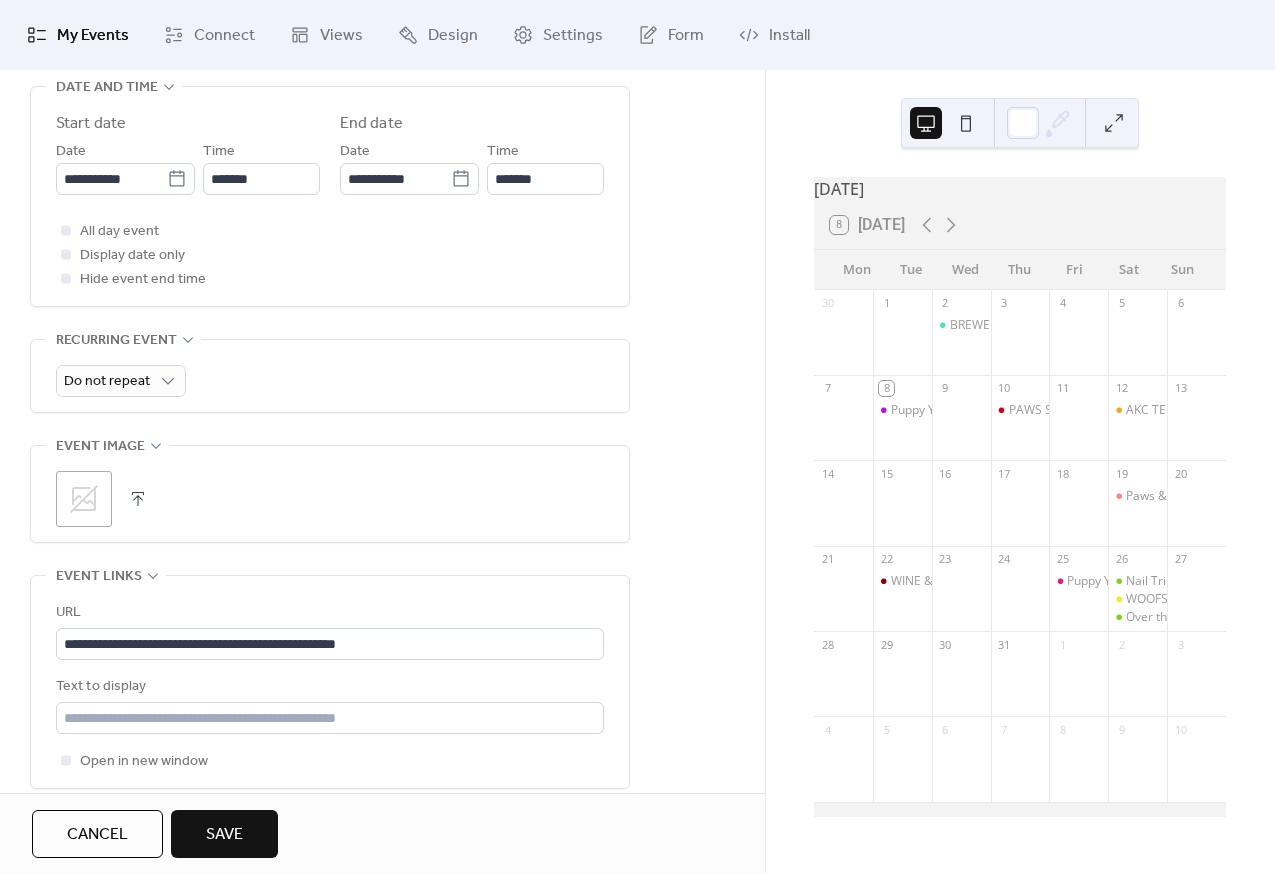 click on "Save" at bounding box center [224, 835] 